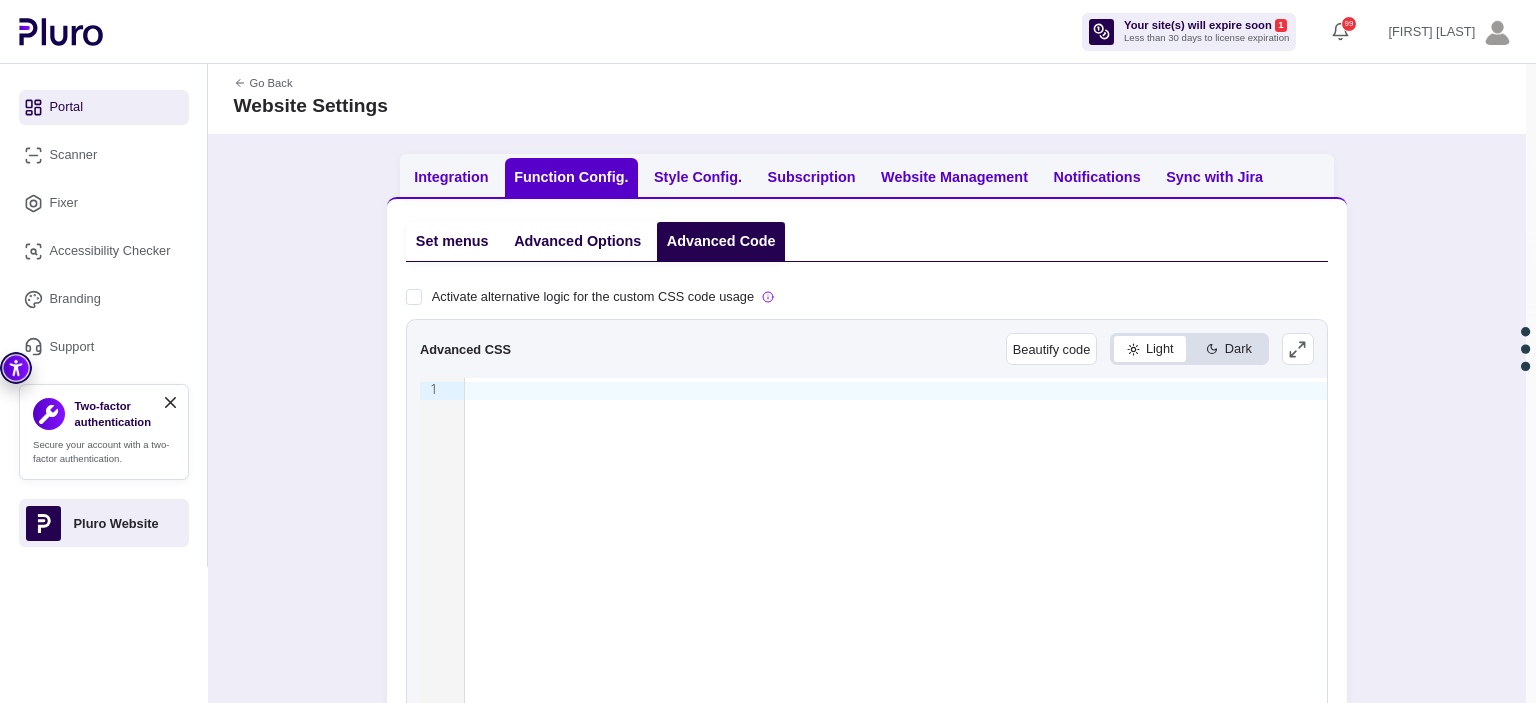 scroll, scrollTop: 0, scrollLeft: 0, axis: both 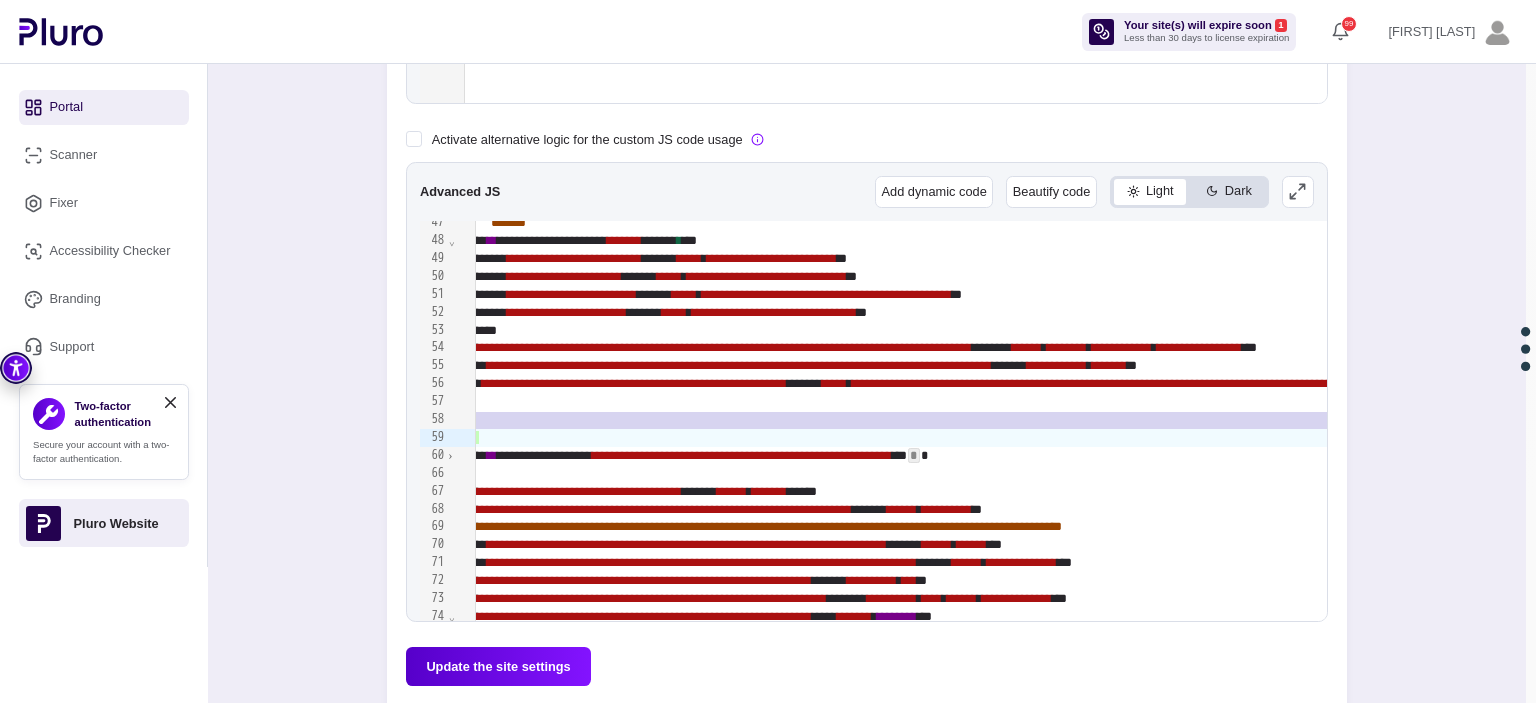 click on "**********" at bounding box center [769, 526] 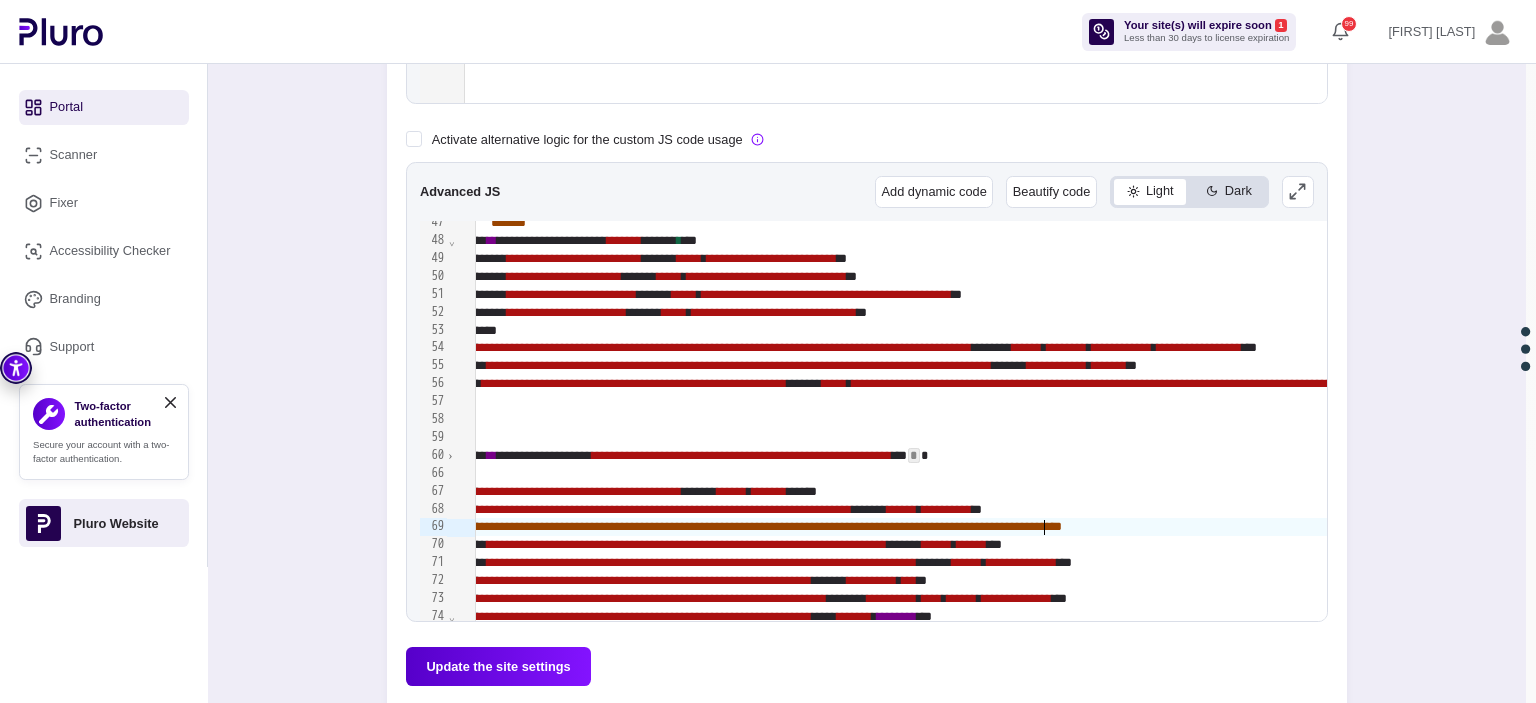 click on "**********" at bounding box center [769, 526] 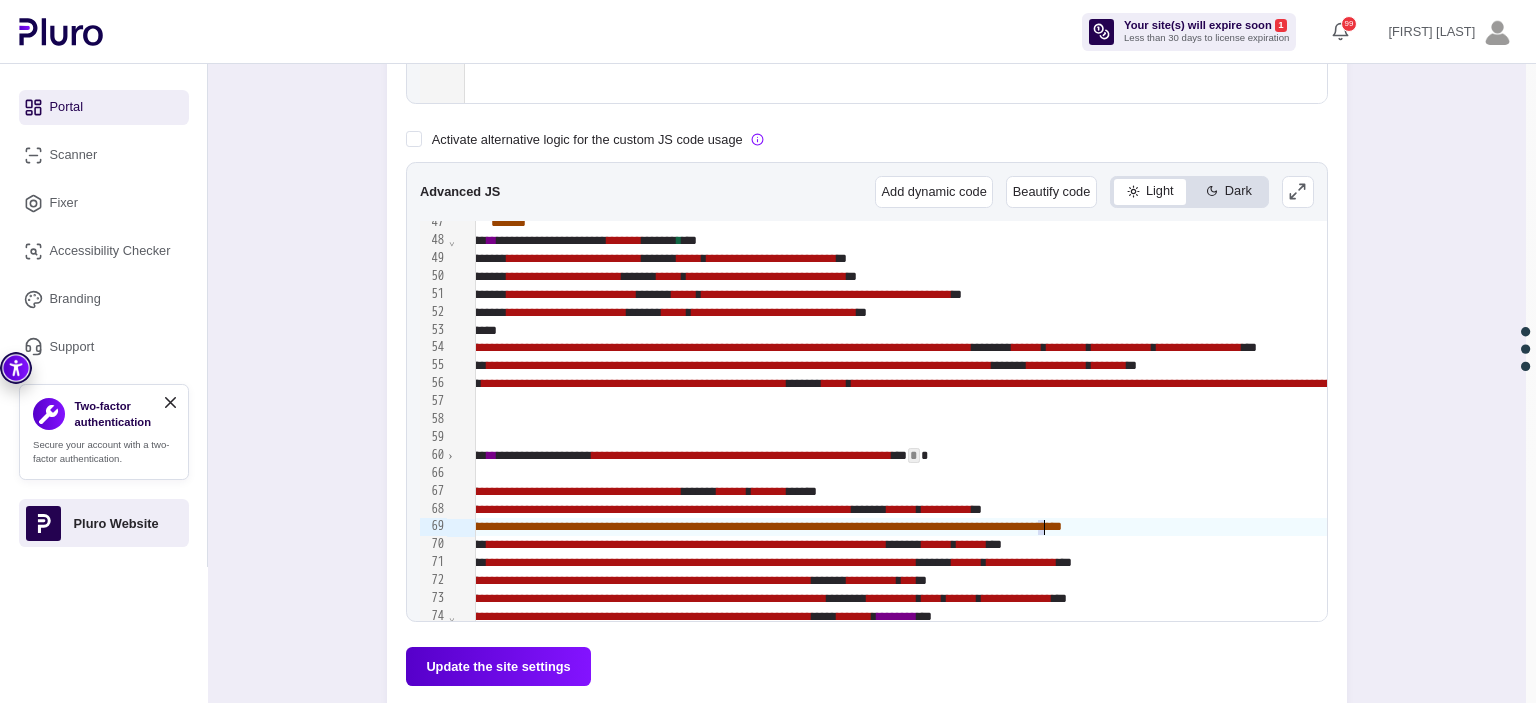 click on "**********" at bounding box center [769, 526] 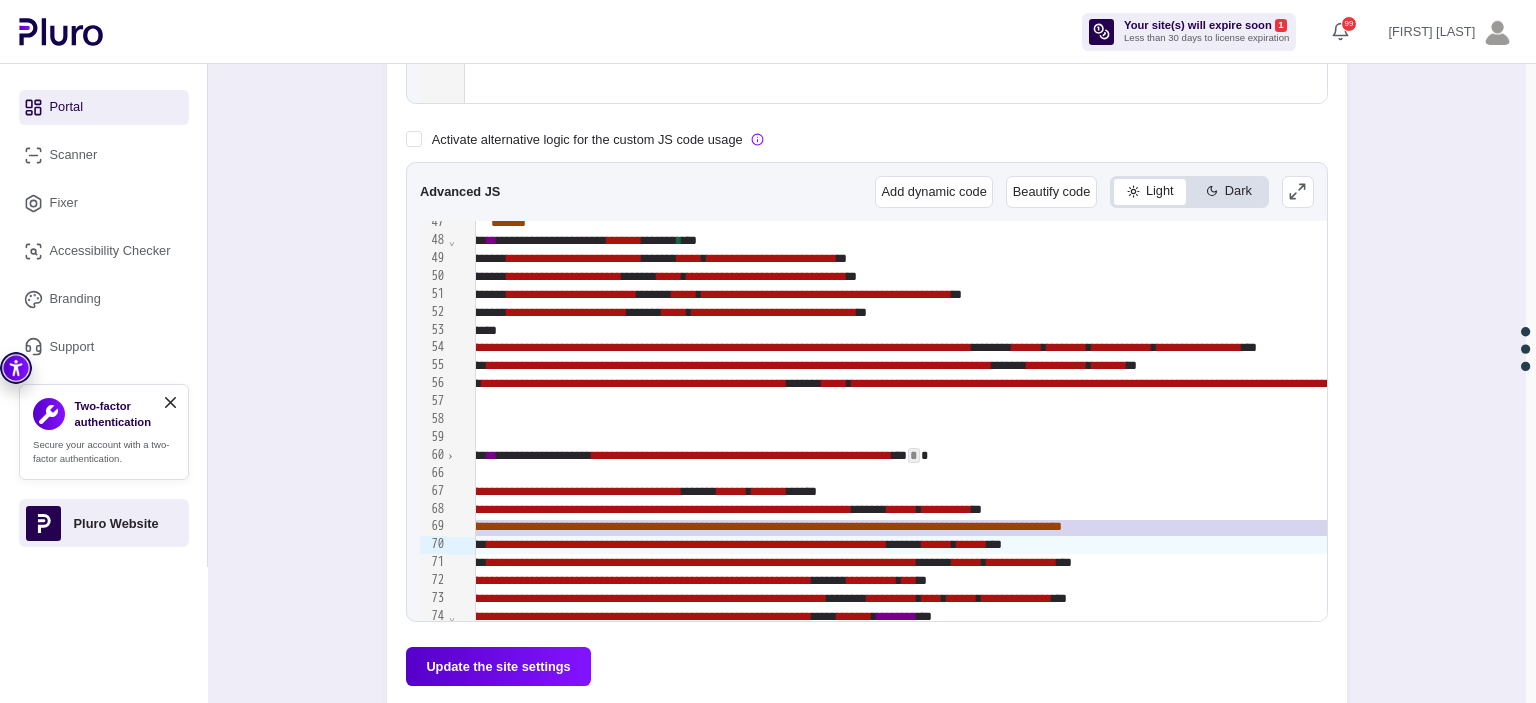 scroll, scrollTop: 745, scrollLeft: 0, axis: vertical 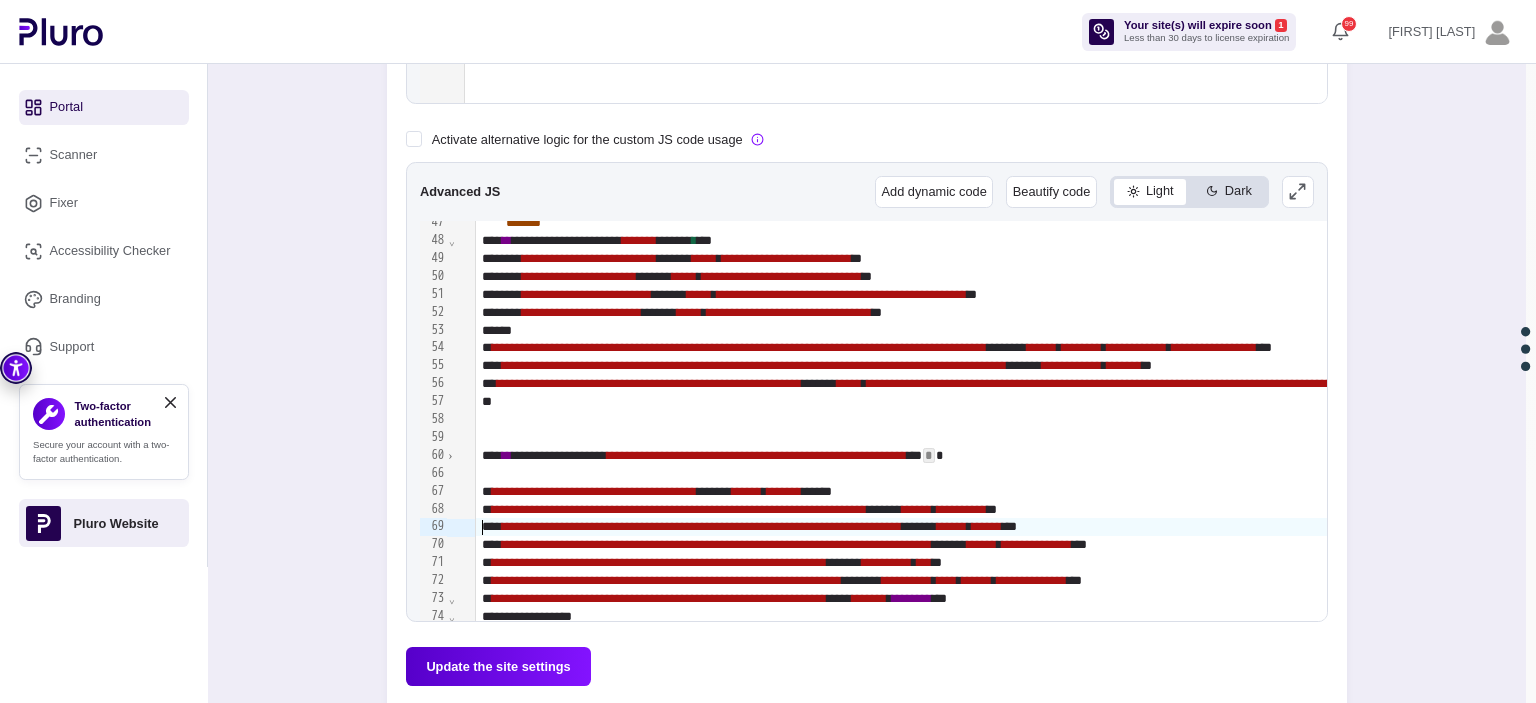 click on "**********" at bounding box center (1037, 544) 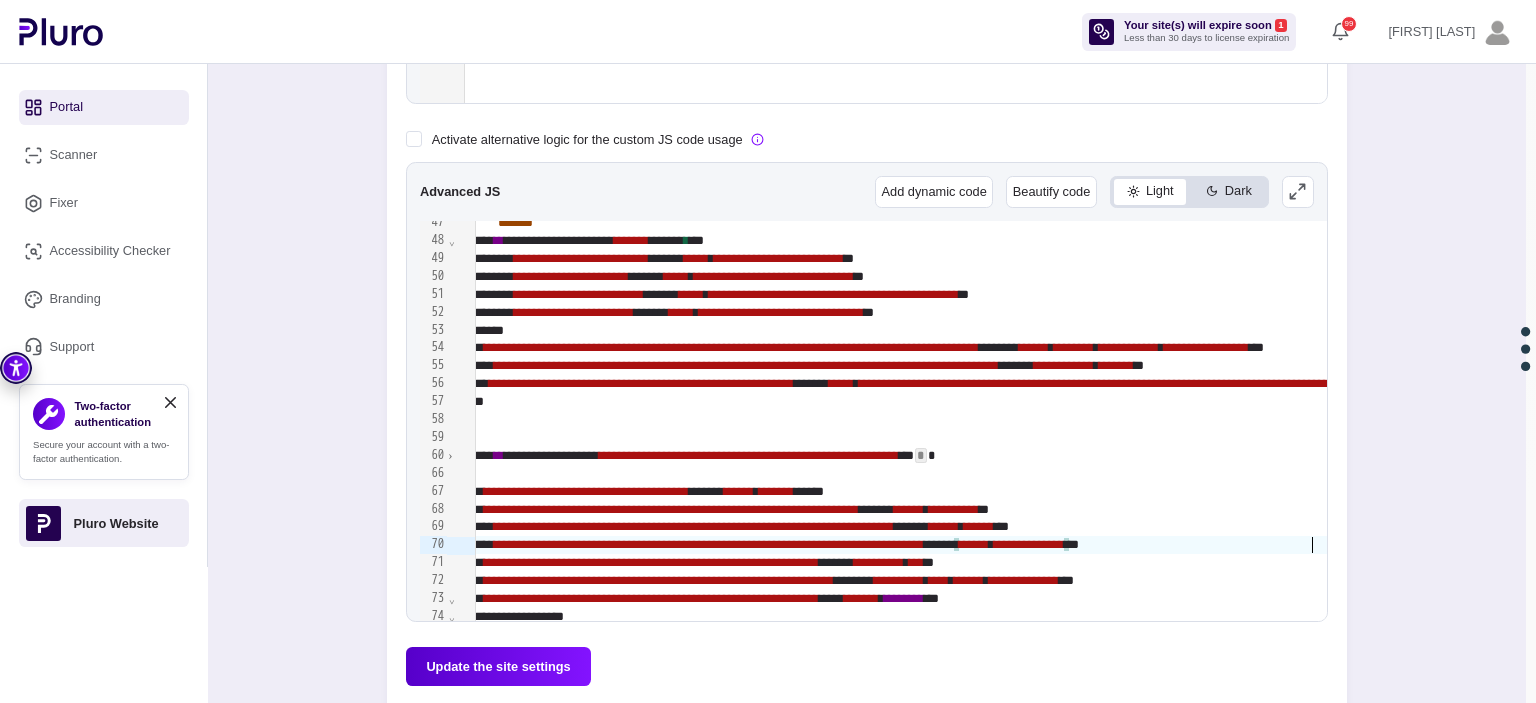 scroll, scrollTop: 745, scrollLeft: 15, axis: both 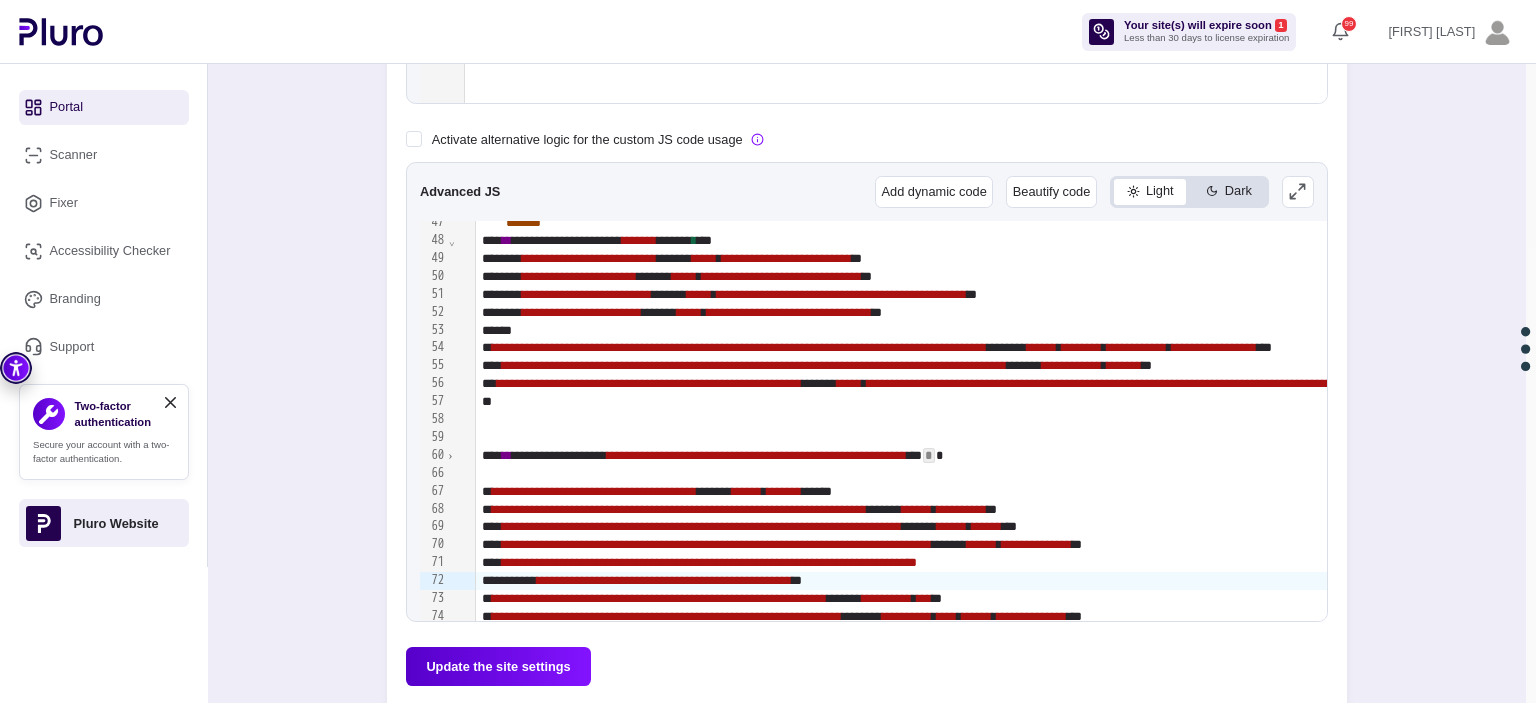 click on "Update the site settings" at bounding box center (498, 666) 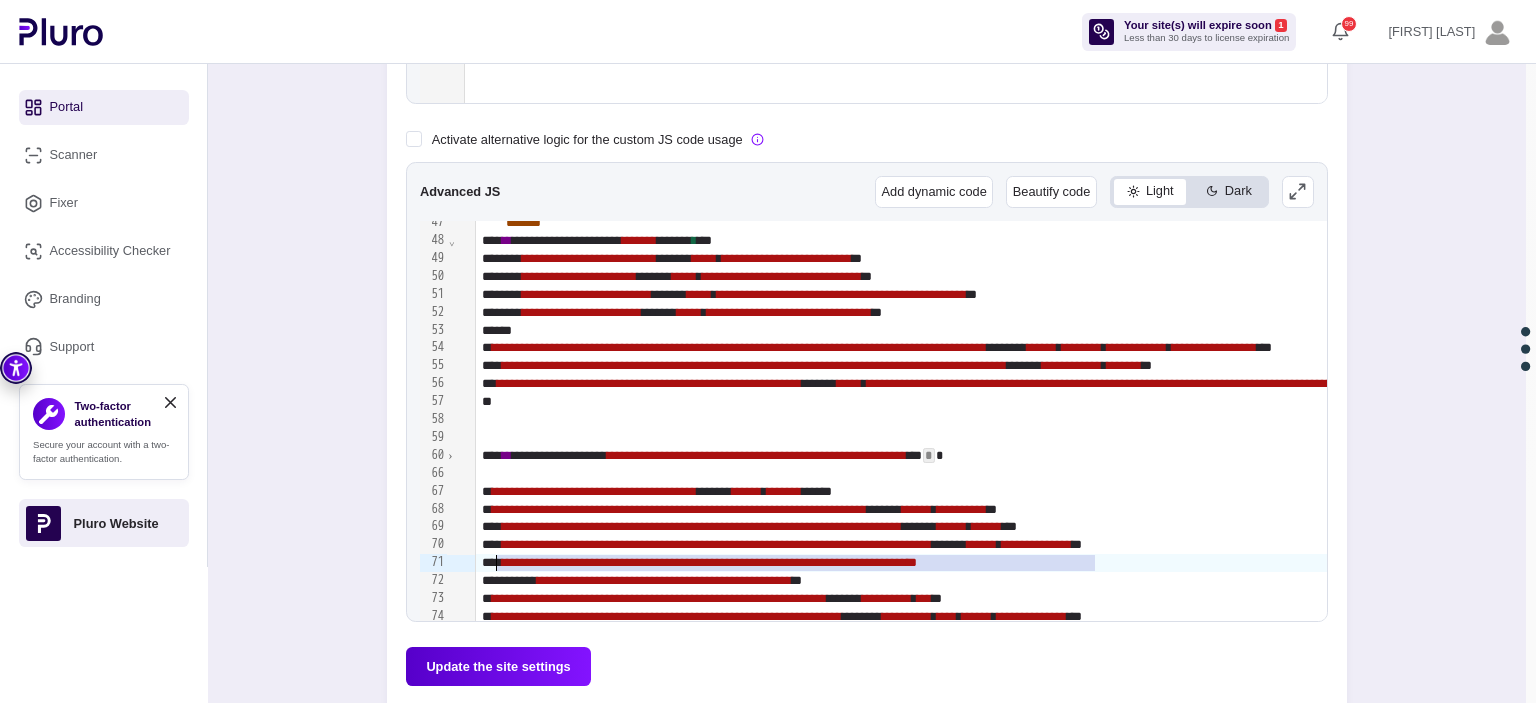 drag, startPoint x: 1100, startPoint y: 563, endPoint x: 494, endPoint y: 563, distance: 606 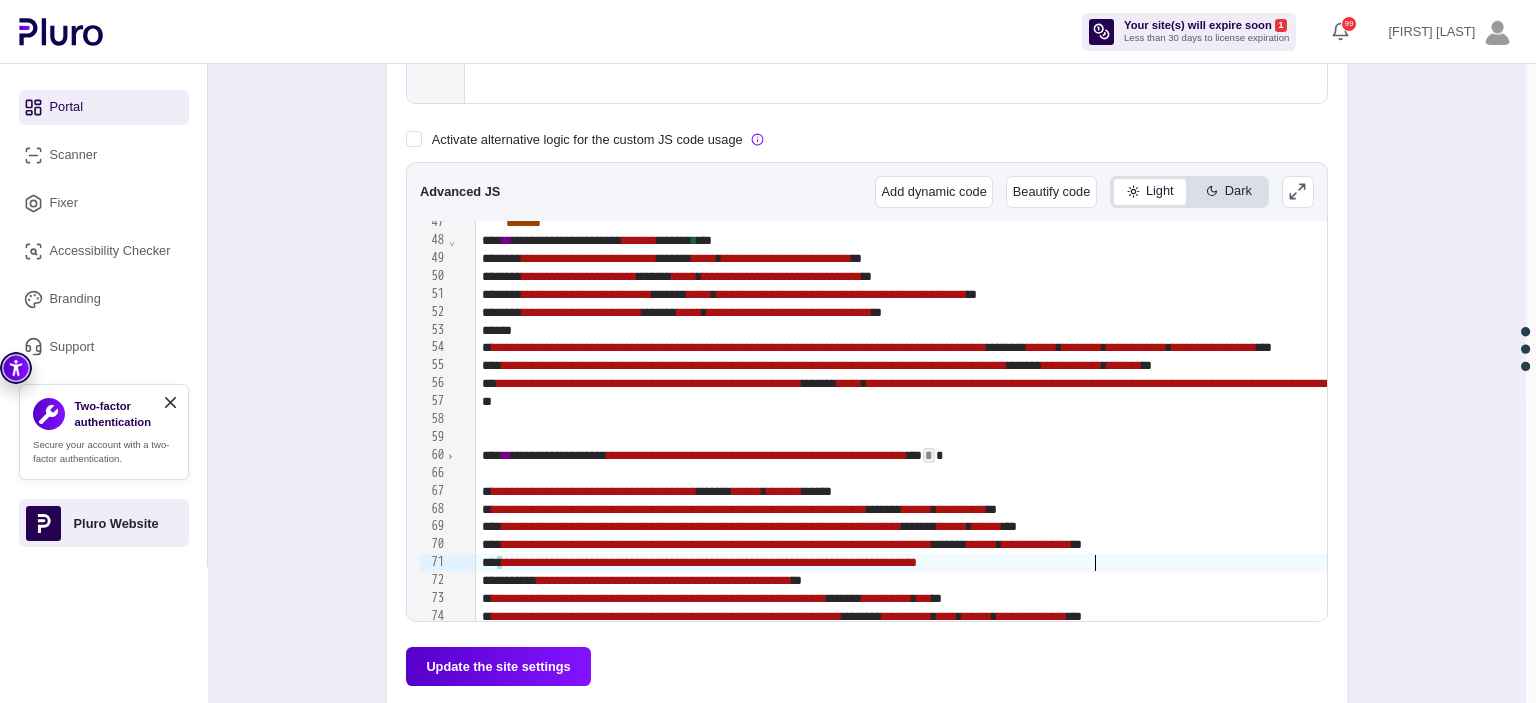 click on "**********" at bounding box center [1941, 563] 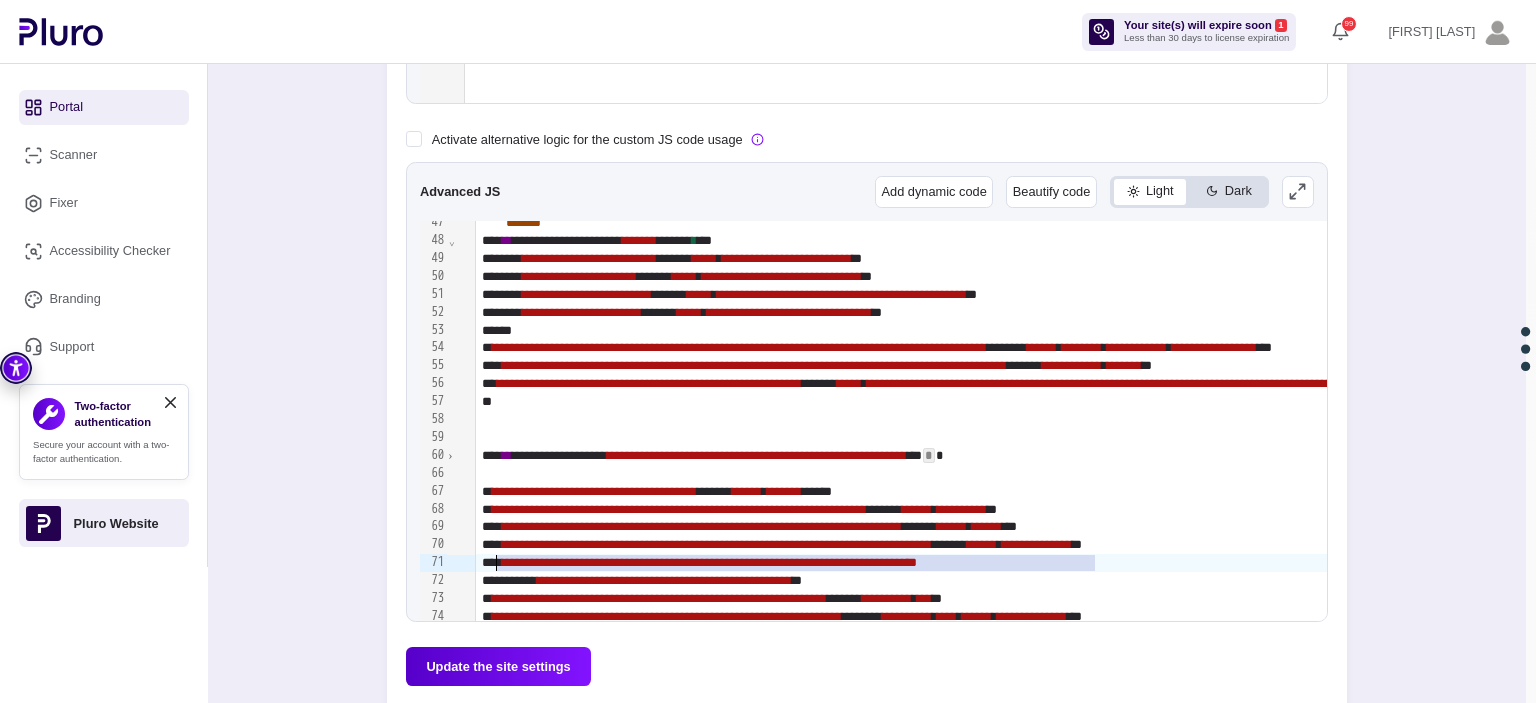 drag, startPoint x: 1092, startPoint y: 559, endPoint x: 494, endPoint y: 559, distance: 598 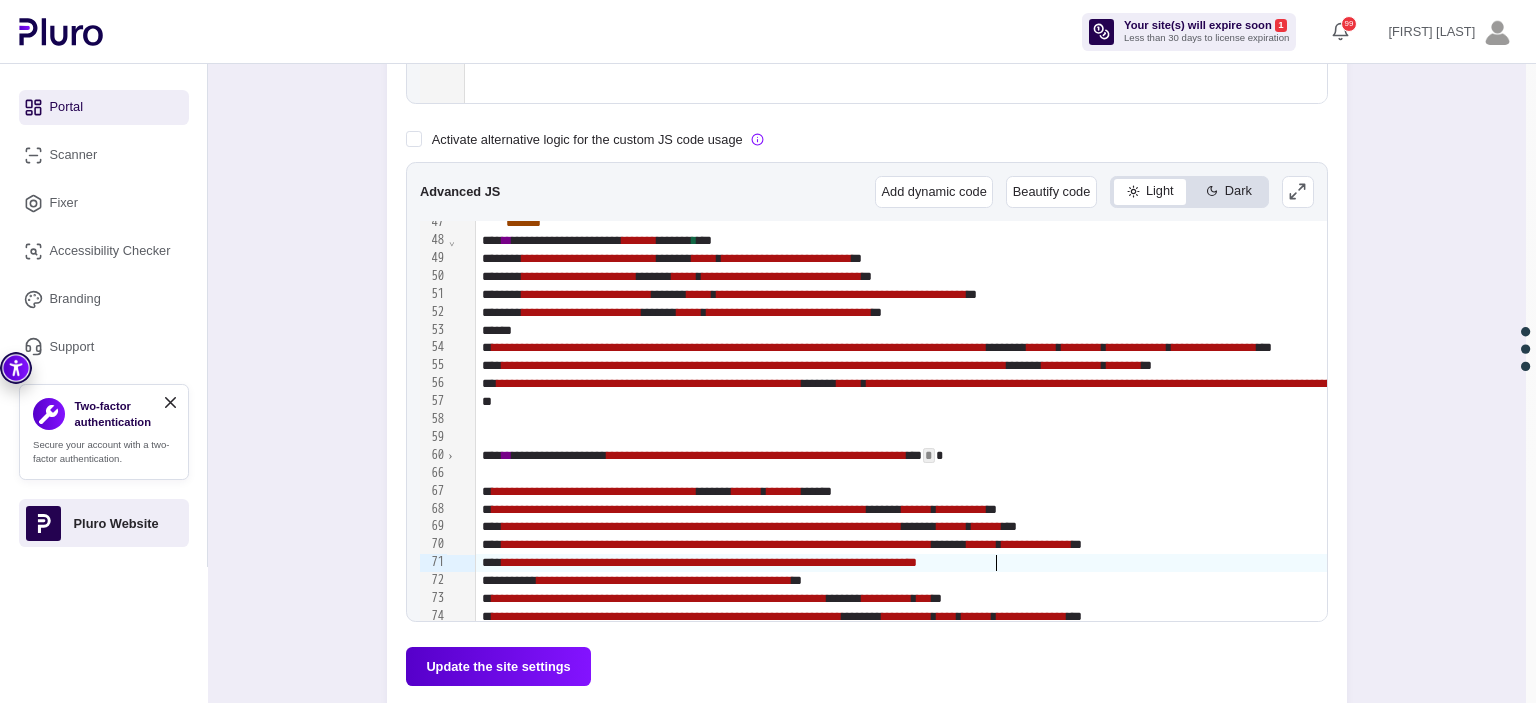 click on "**********" at bounding box center (1941, 563) 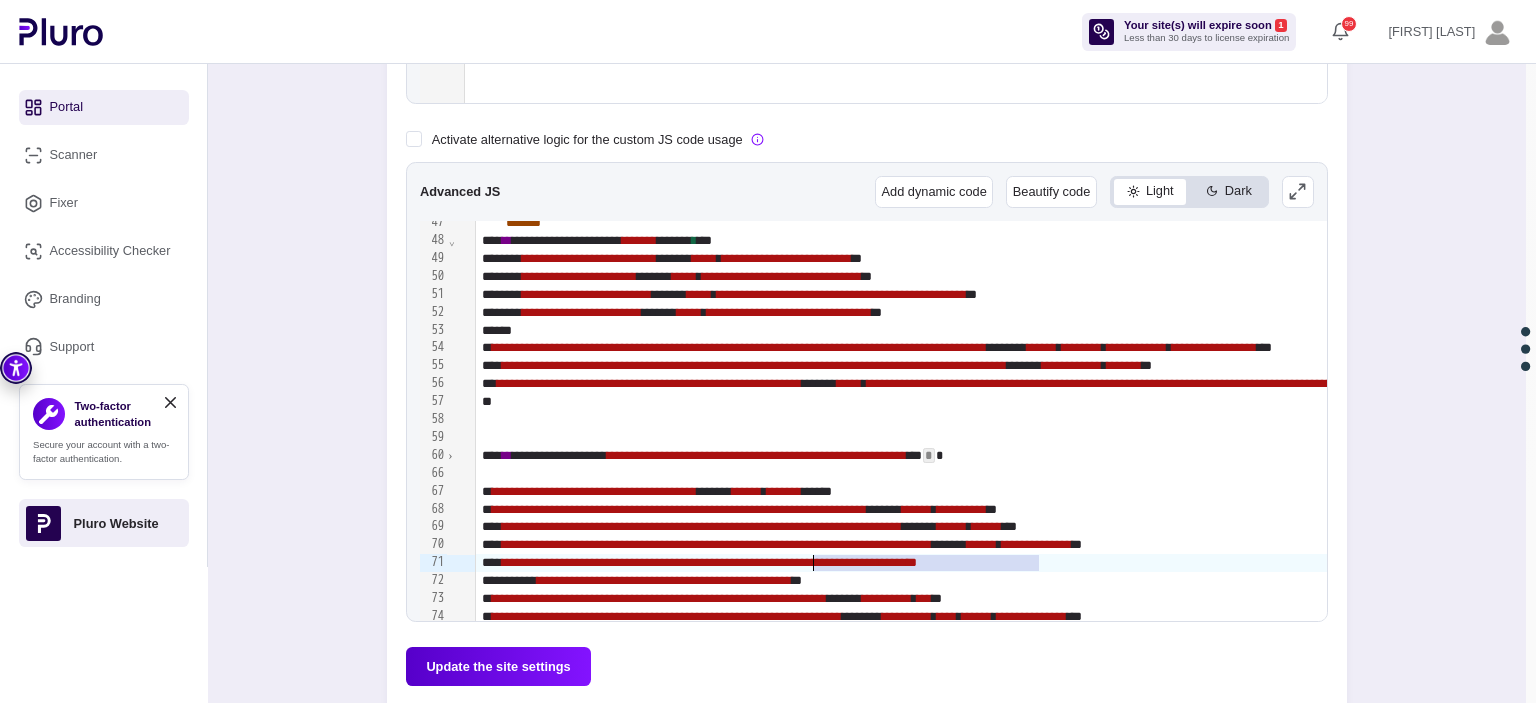 drag, startPoint x: 1037, startPoint y: 561, endPoint x: 812, endPoint y: 564, distance: 225.02 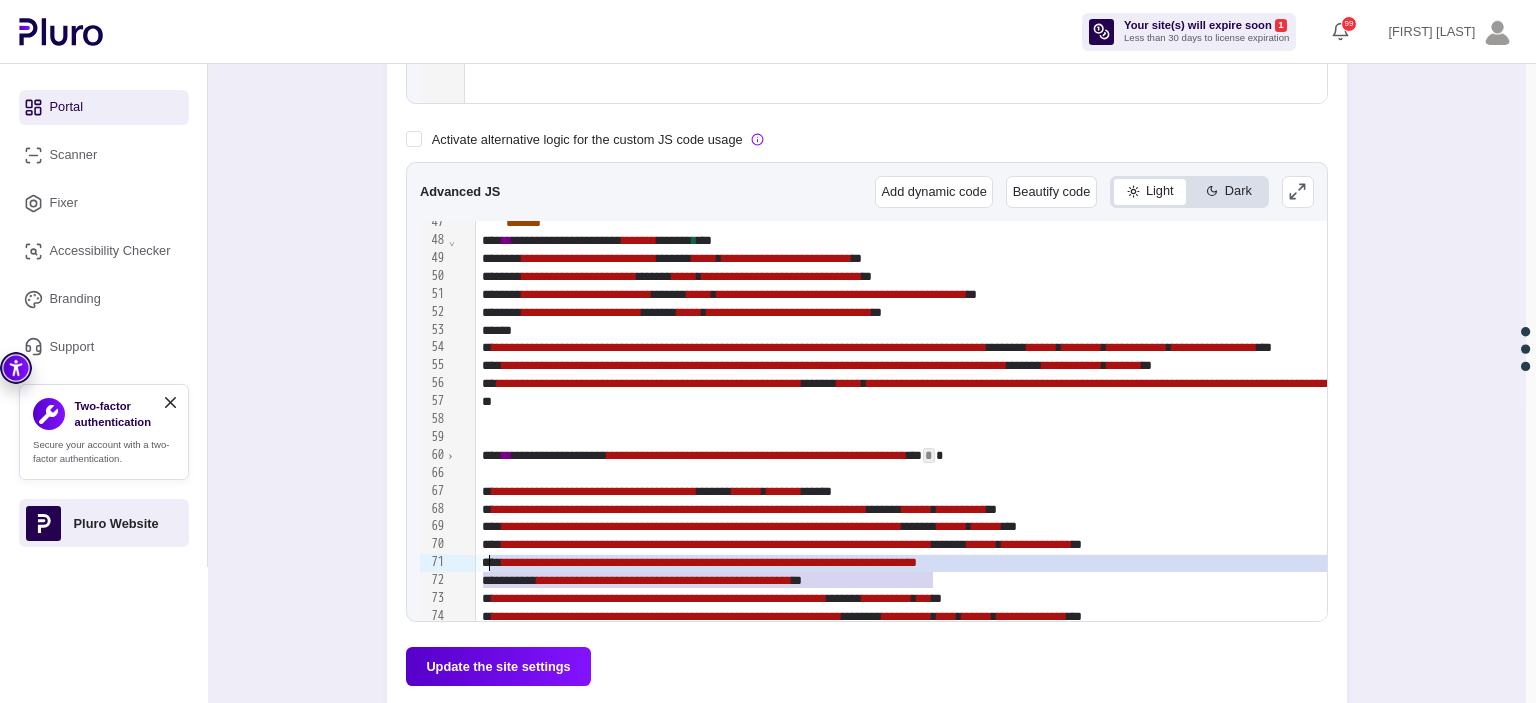 drag, startPoint x: 939, startPoint y: 576, endPoint x: 492, endPoint y: 556, distance: 447.4472 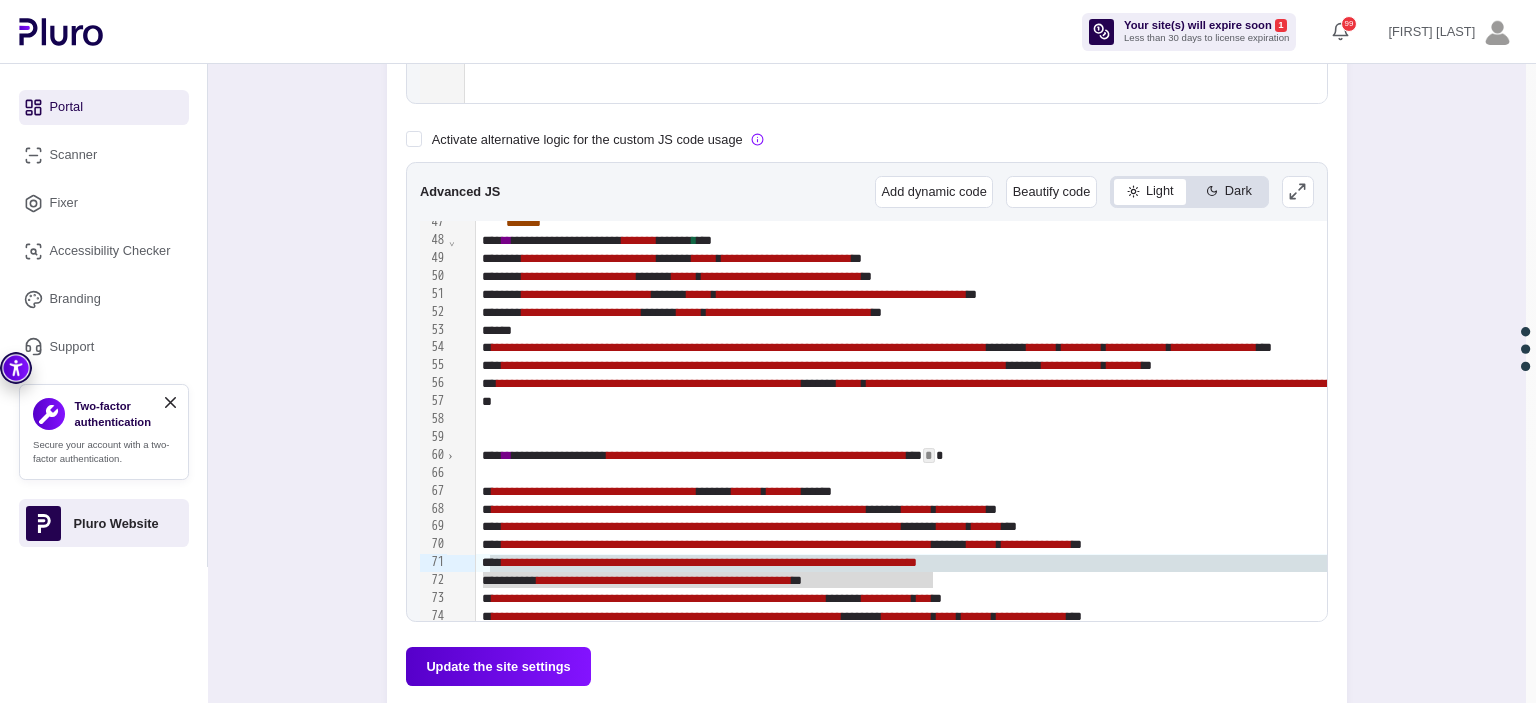 click on "Update the site settings" at bounding box center (498, 666) 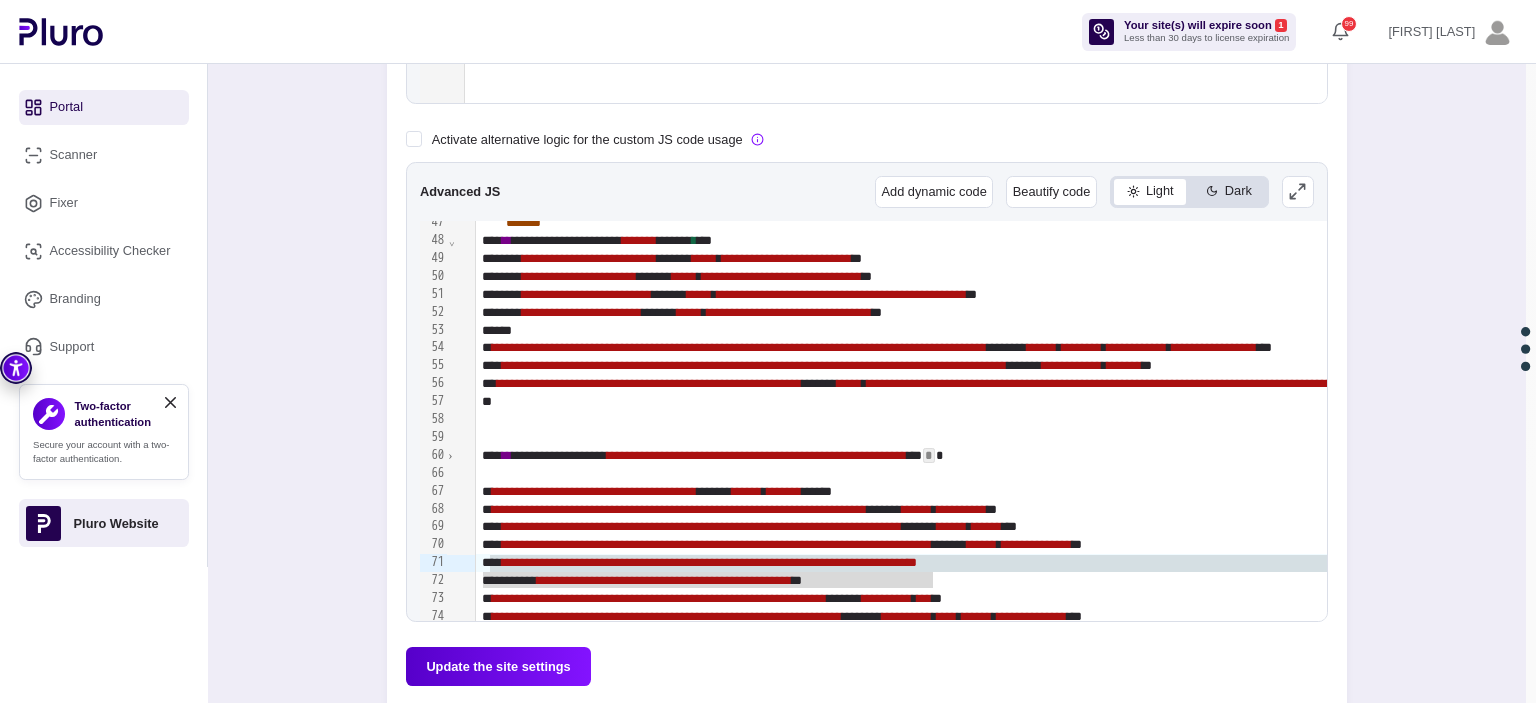 click on "**********" at bounding box center (867, 117) 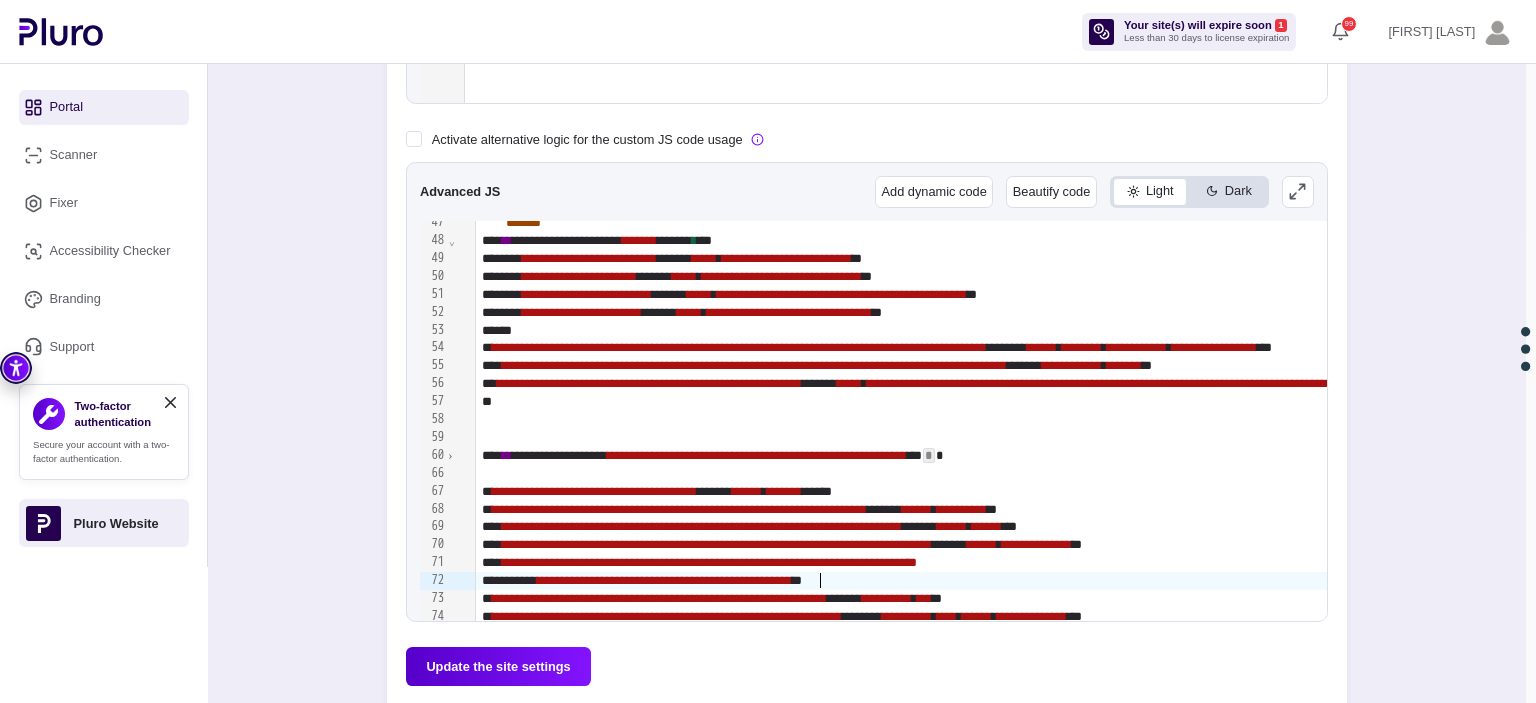 click on "**********" at bounding box center (664, 580) 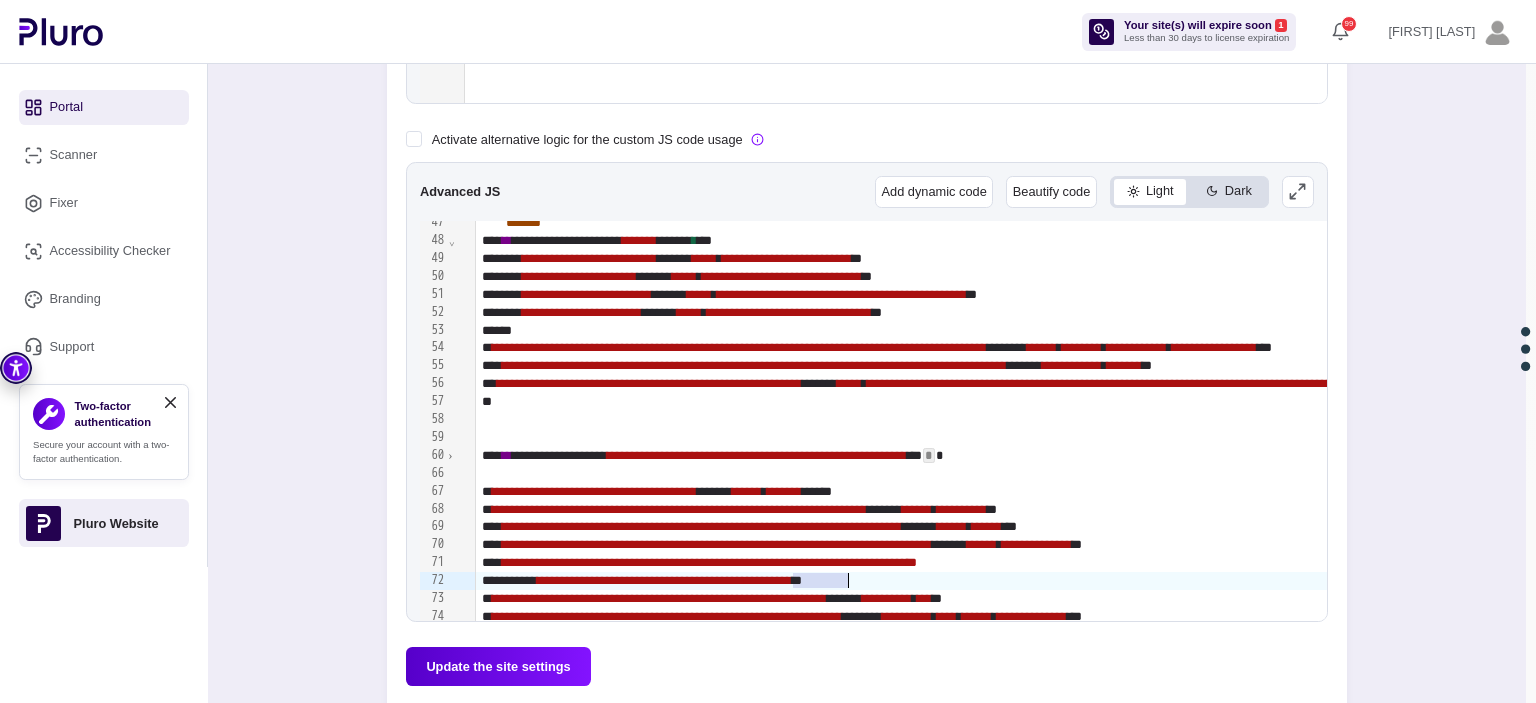 click on "**********" at bounding box center [664, 580] 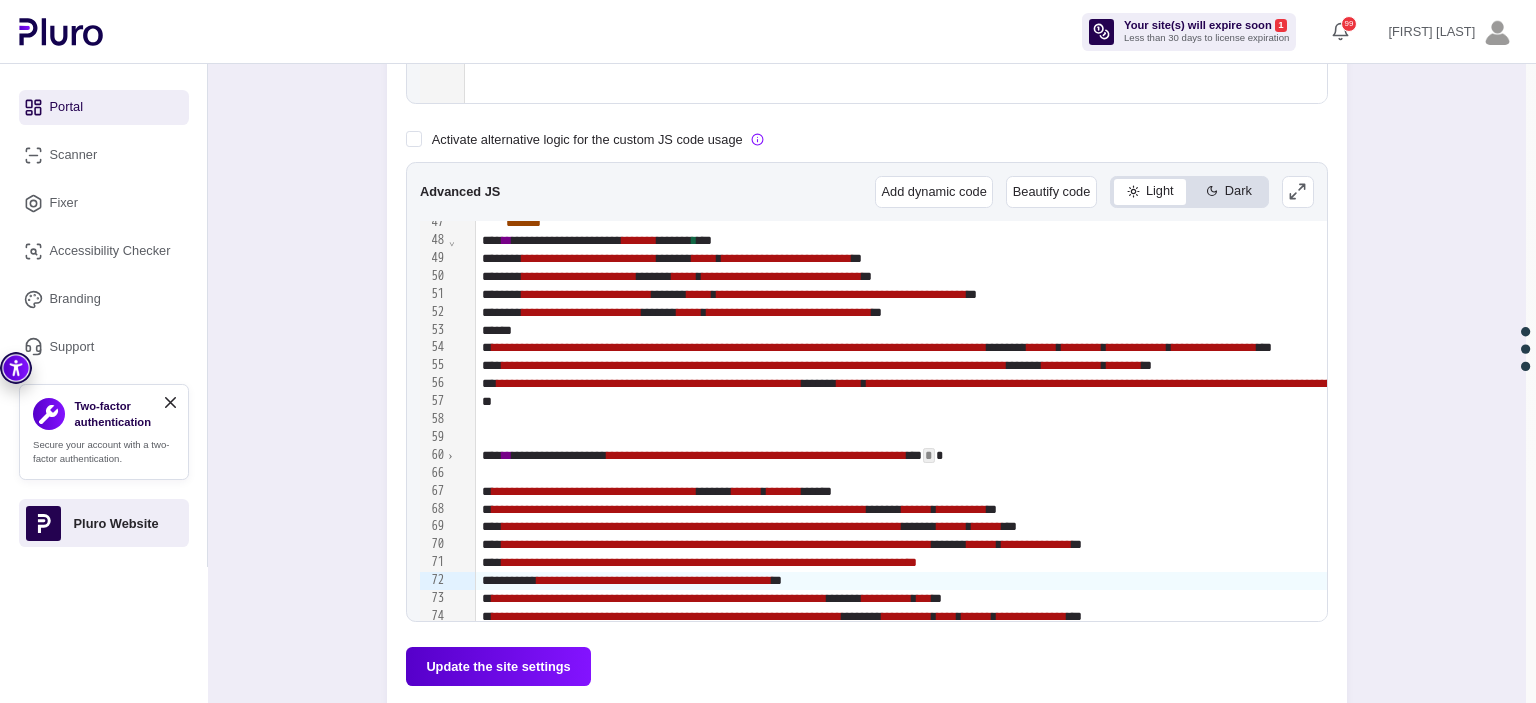 click on "Update the site settings" at bounding box center (498, 666) 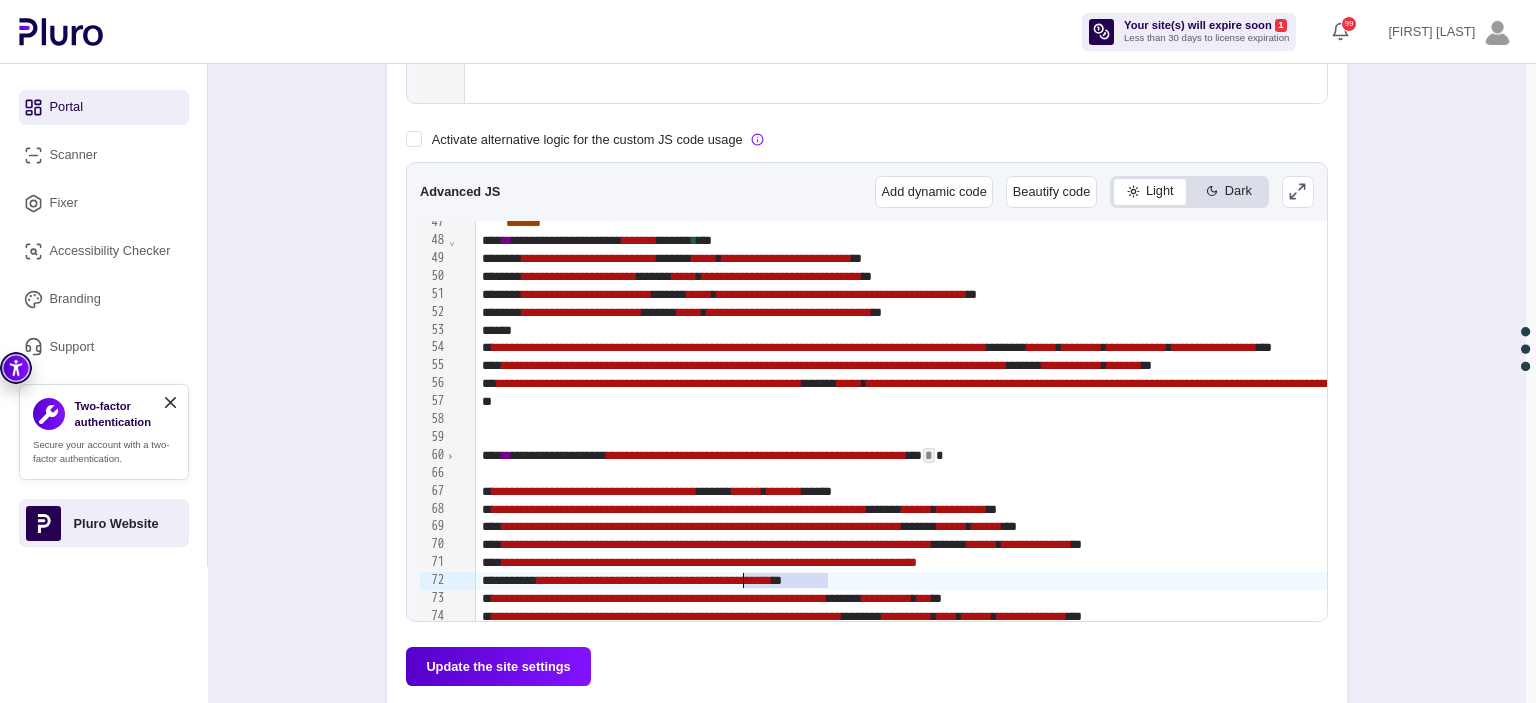 drag, startPoint x: 824, startPoint y: 582, endPoint x: 743, endPoint y: 579, distance: 81.055534 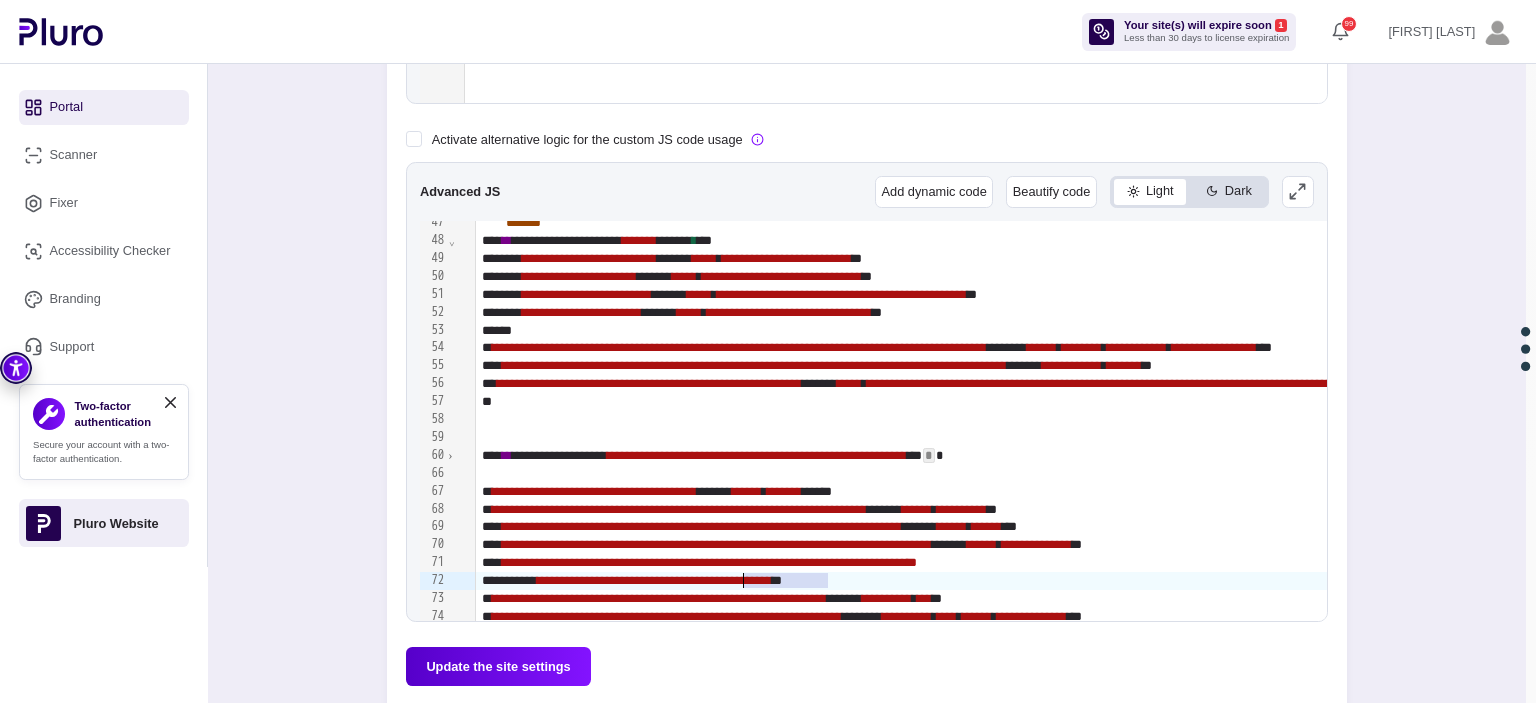 click on "**********" at bounding box center (654, 580) 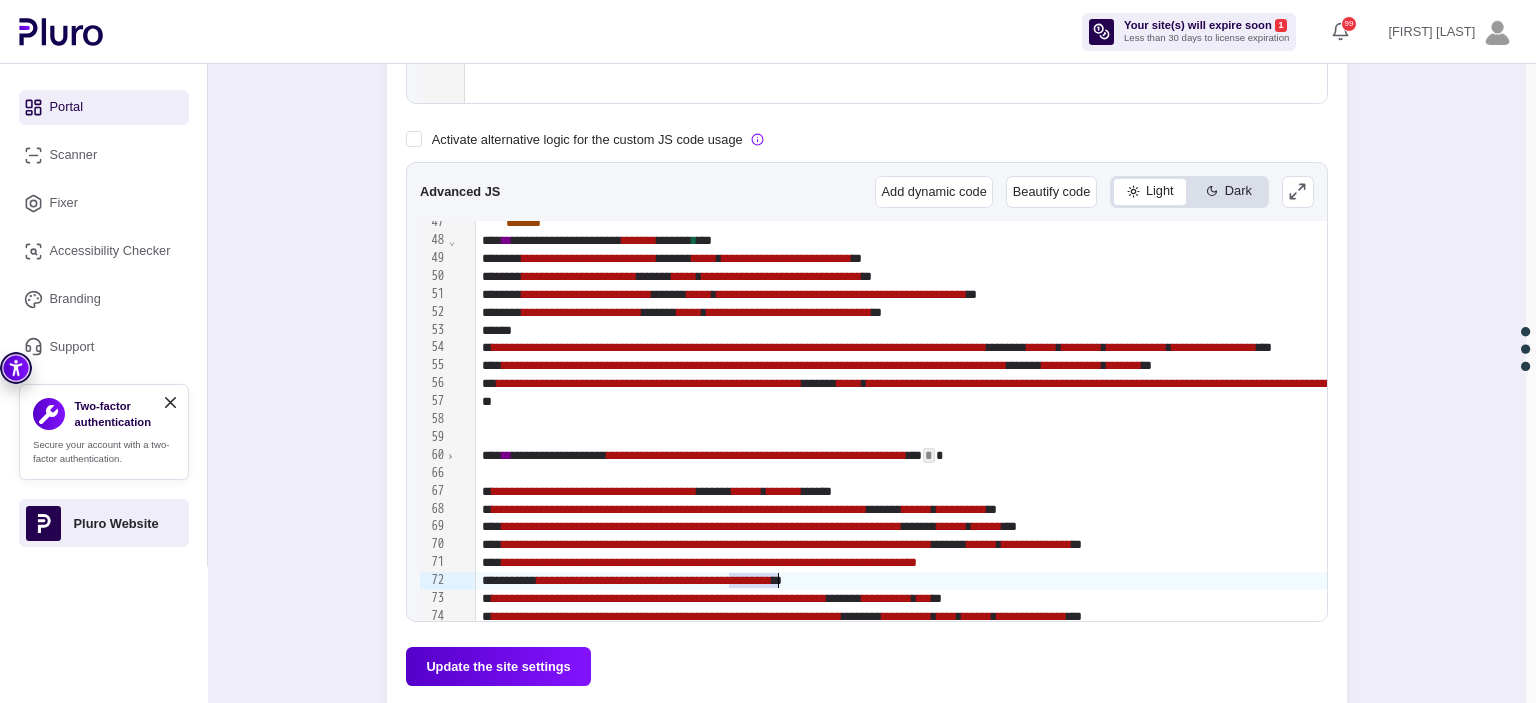 click on "**********" at bounding box center [654, 580] 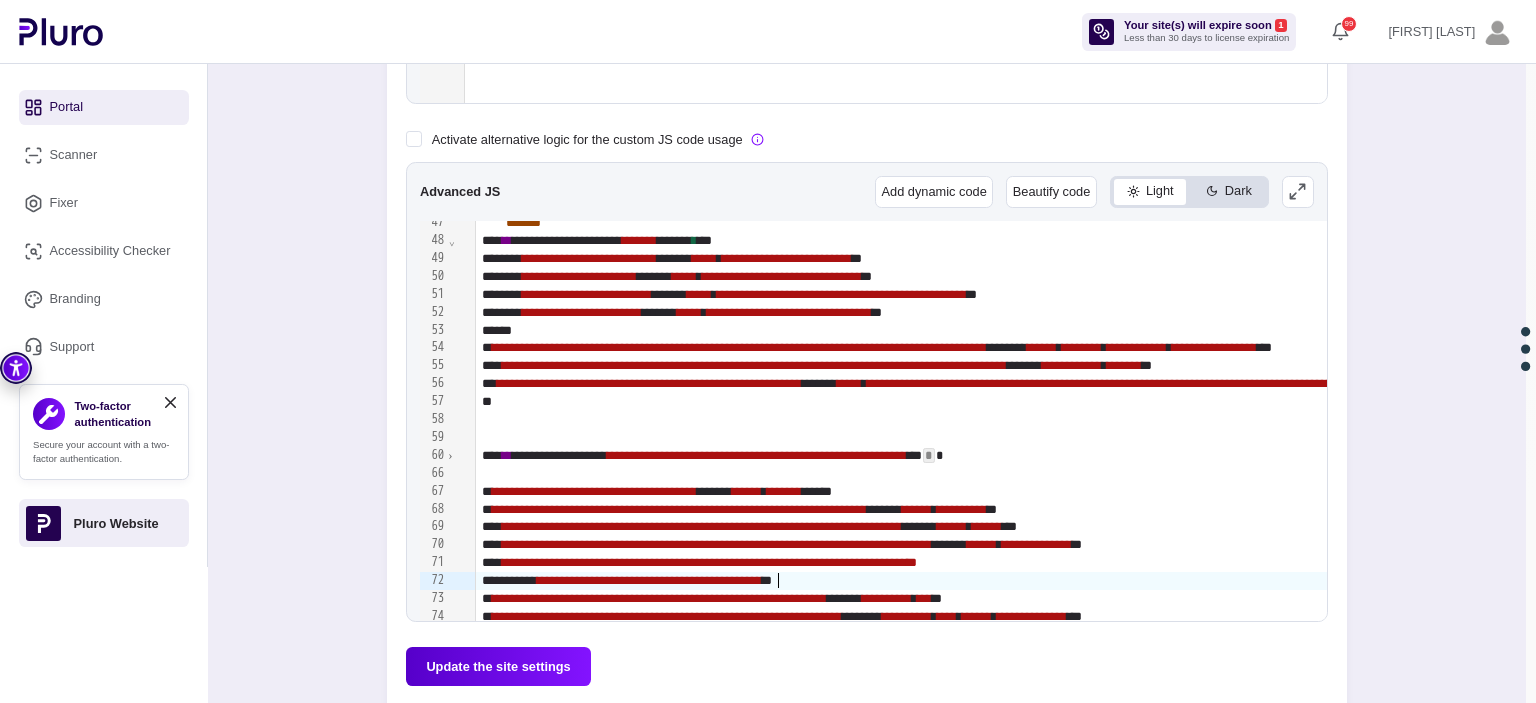 click on "**********" at bounding box center (649, 580) 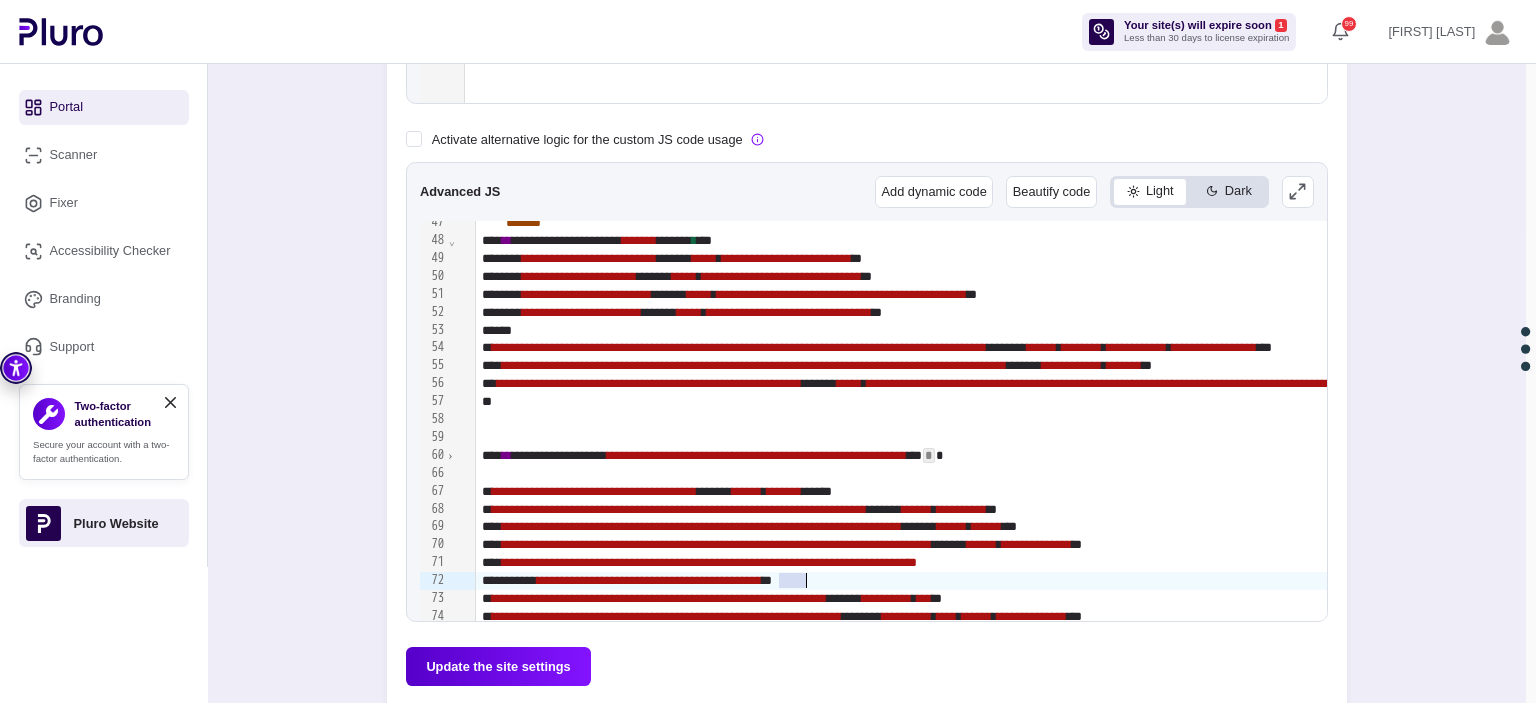 click on "**********" at bounding box center (649, 580) 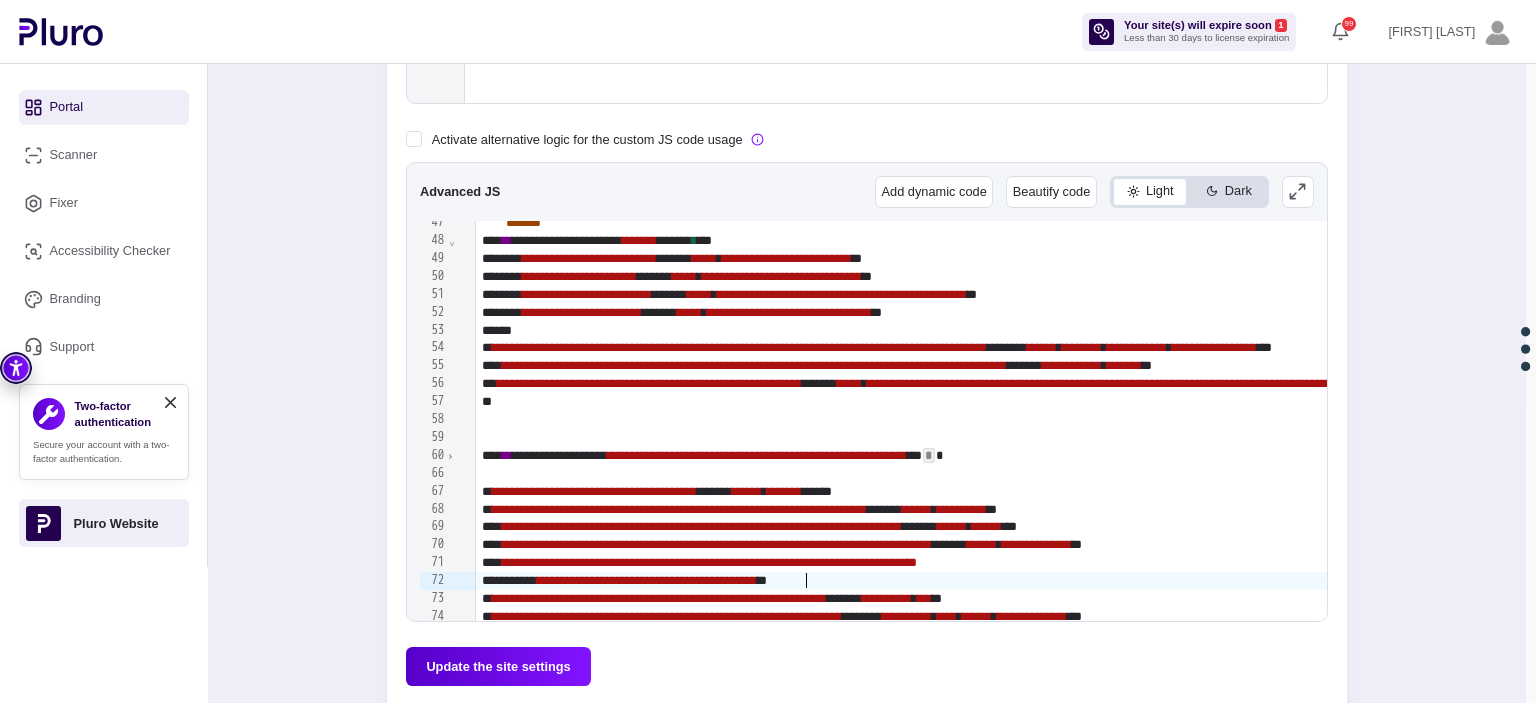 click on "**********" at bounding box center [647, 580] 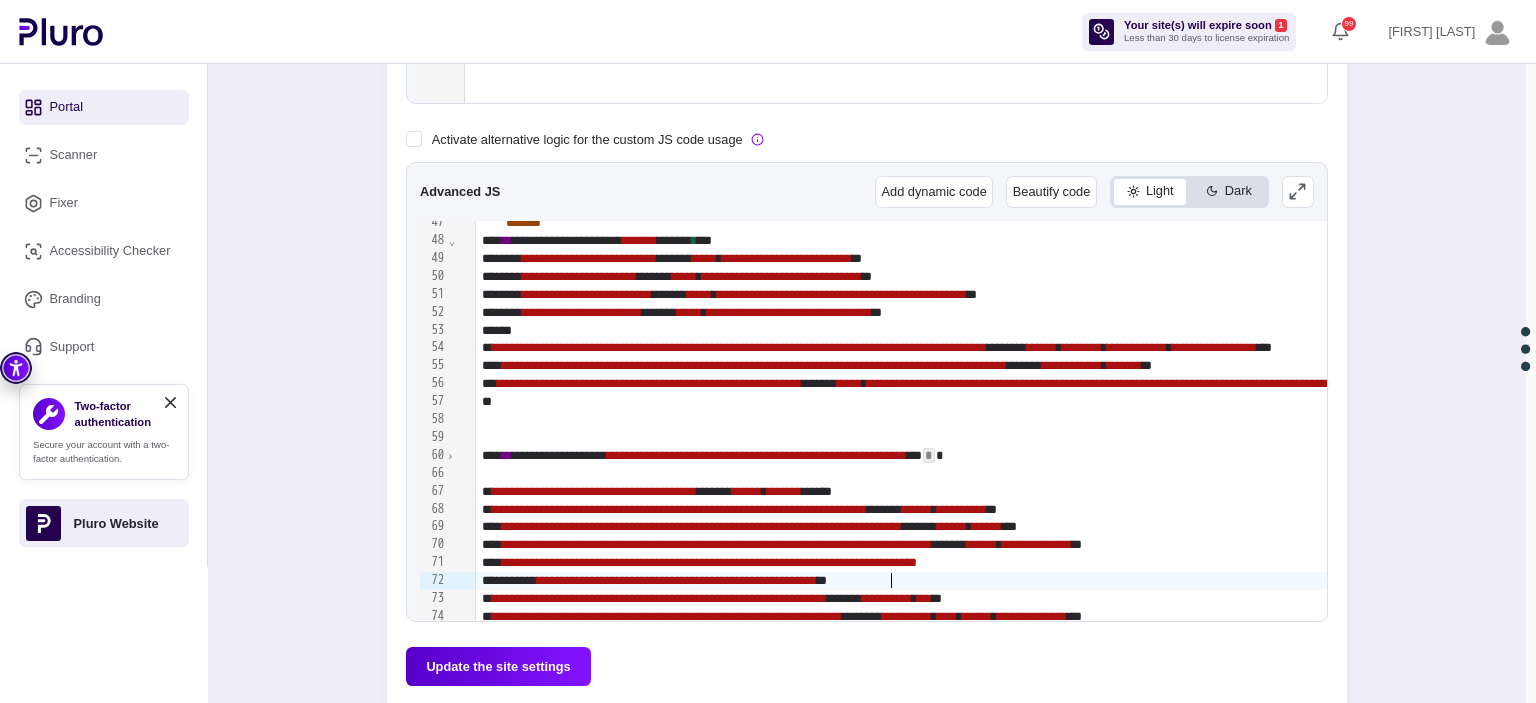 click on "Update the site settings" at bounding box center (498, 666) 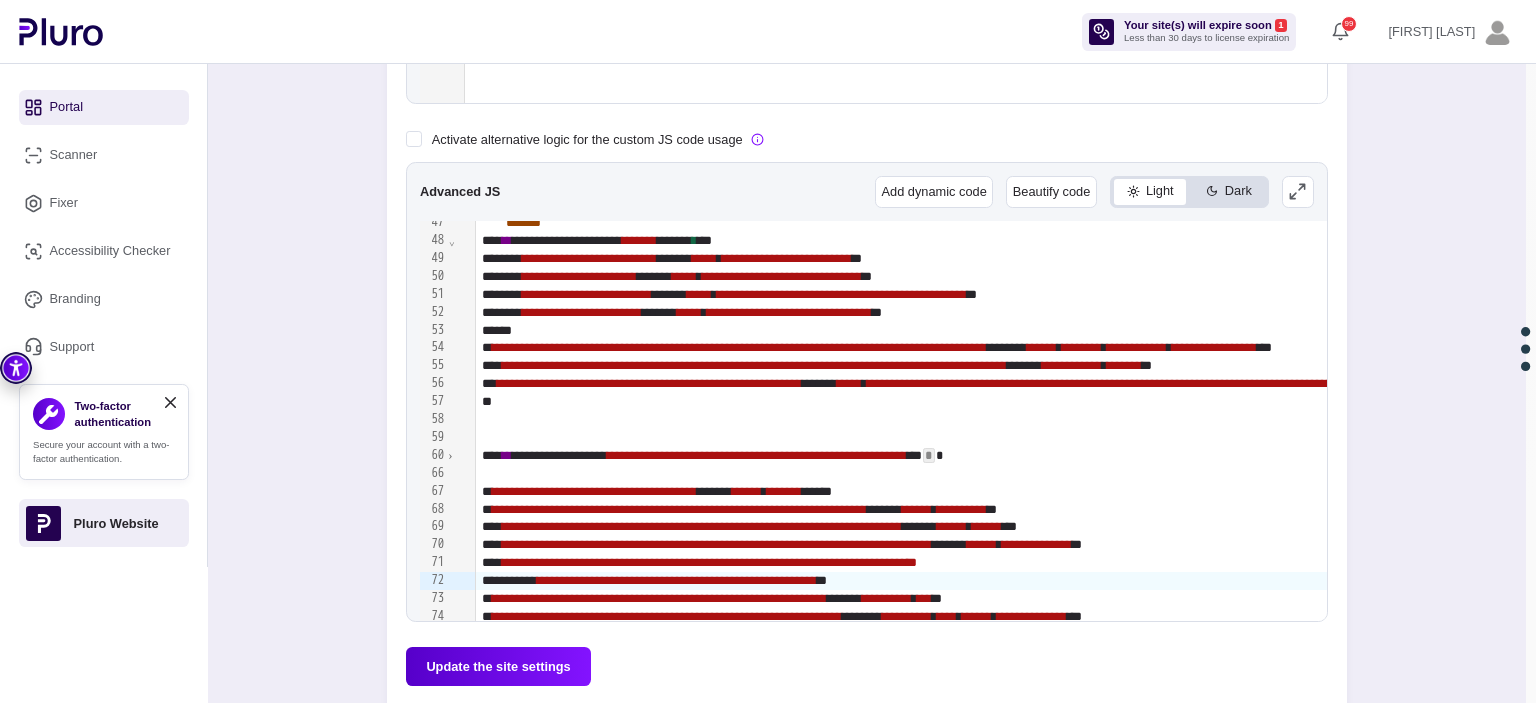 click on "Update the site settings" at bounding box center (498, 666) 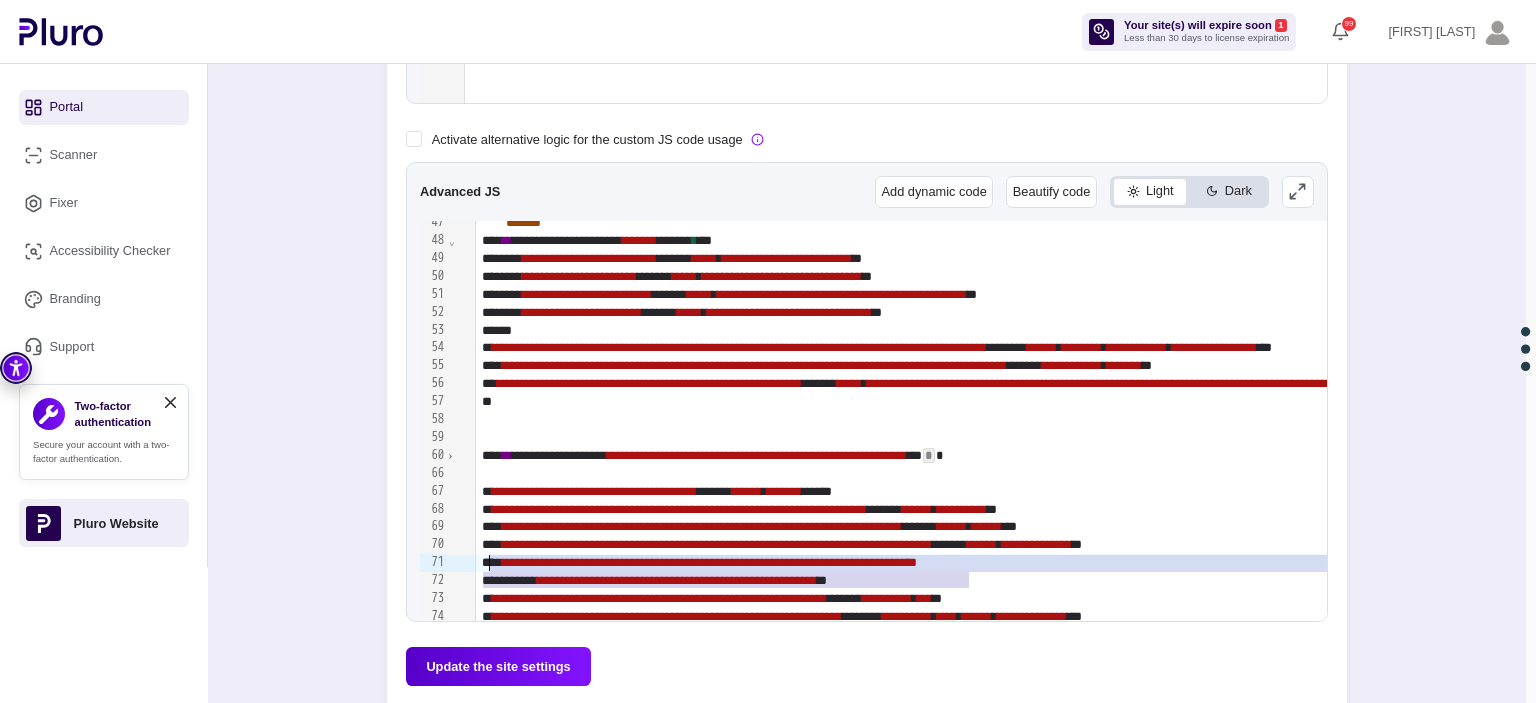 drag, startPoint x: 983, startPoint y: 579, endPoint x: 493, endPoint y: 560, distance: 490.36823 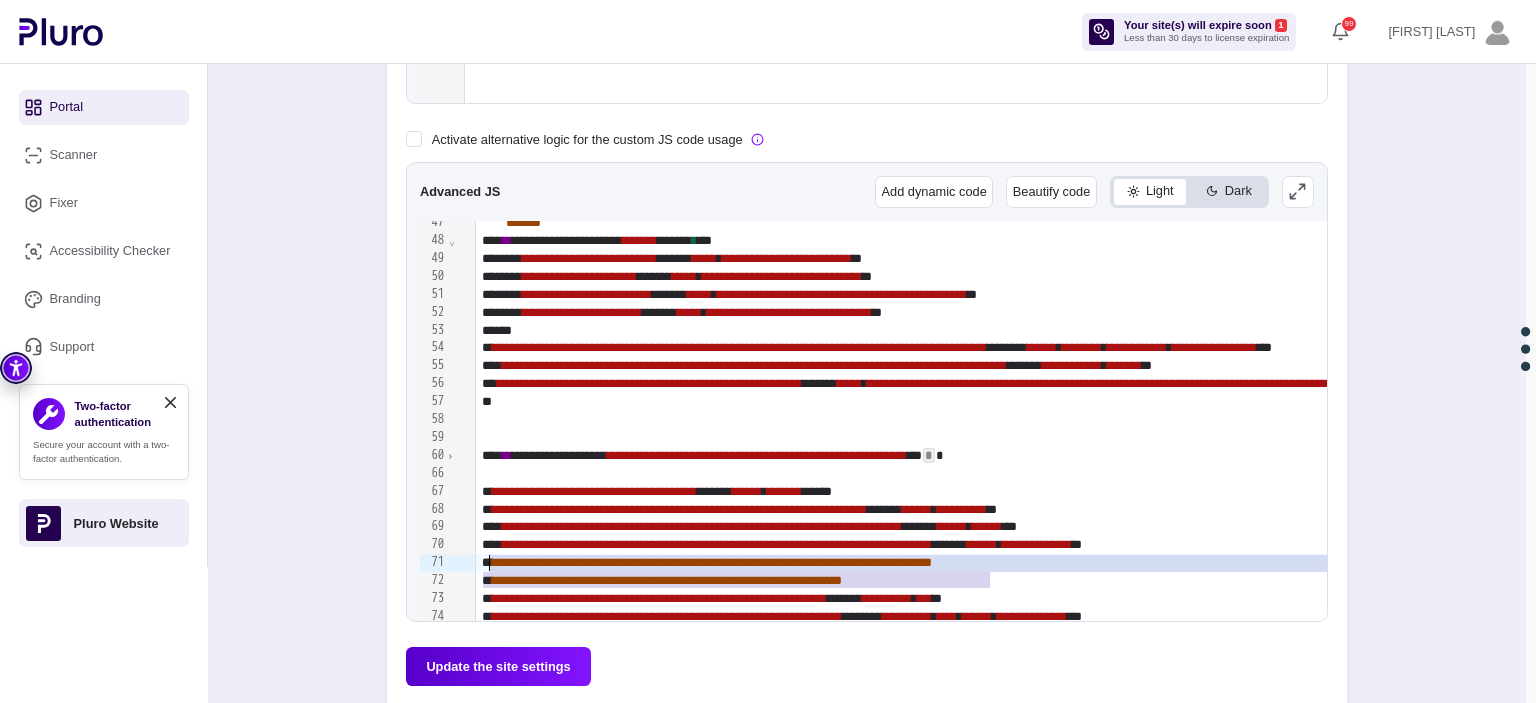 click on "Update the site settings" at bounding box center (498, 666) 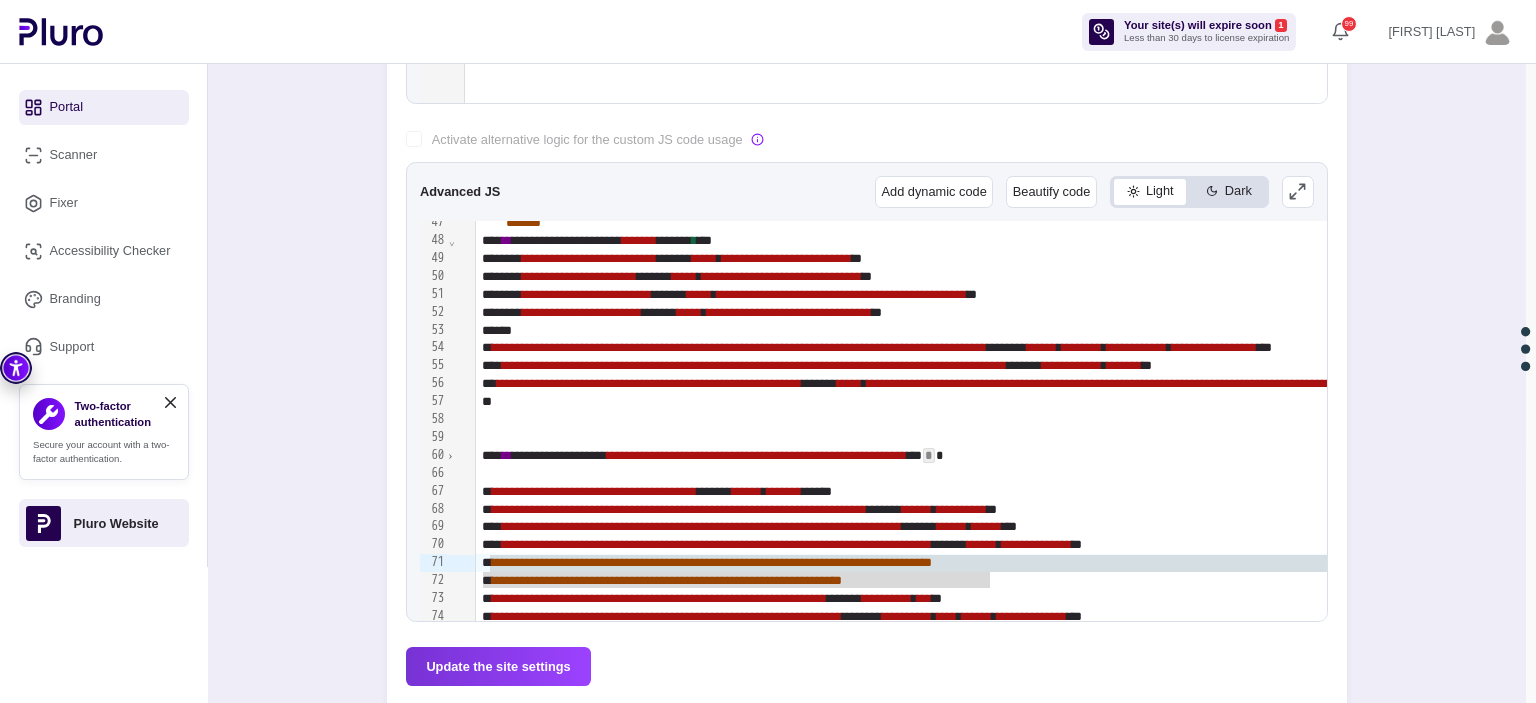 click at bounding box center [867, 137] 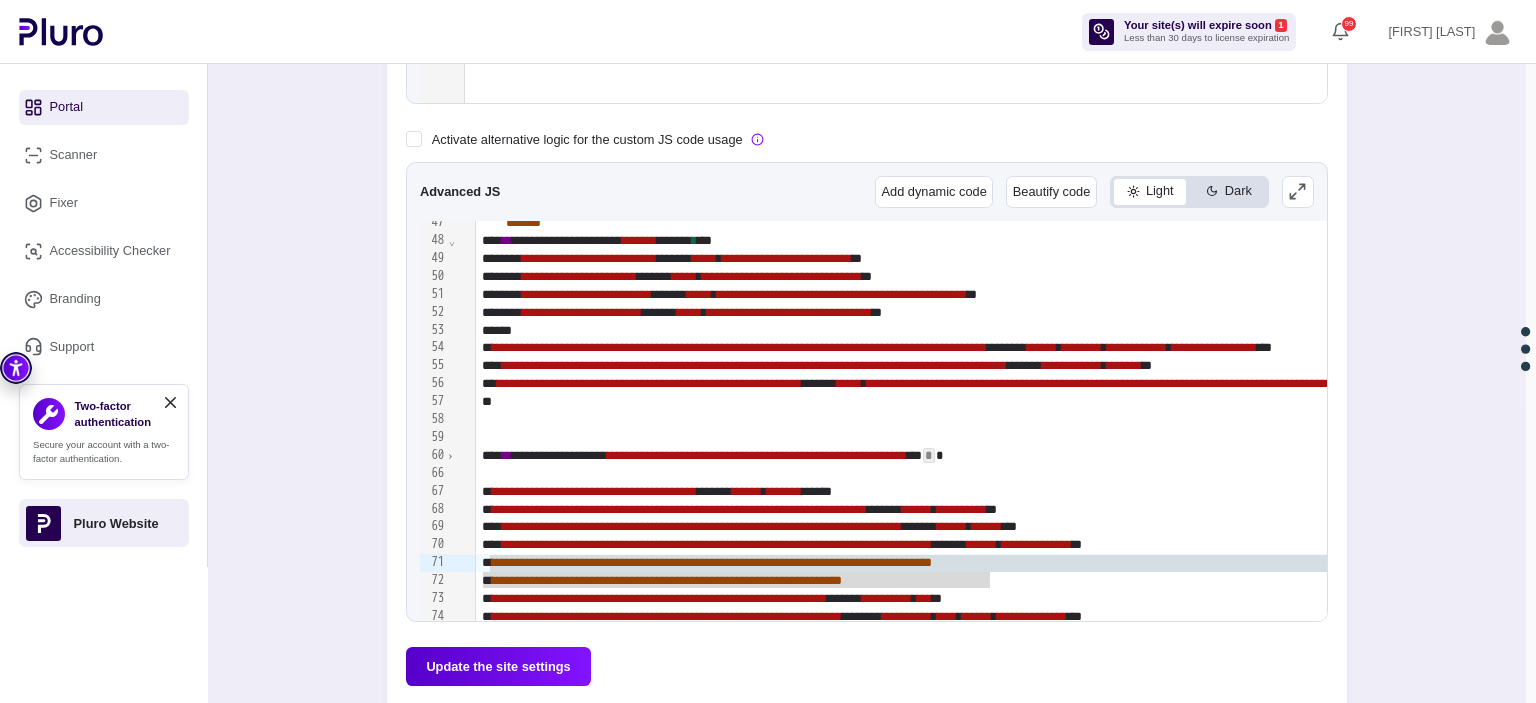 click on "**********" at bounding box center [1941, 581] 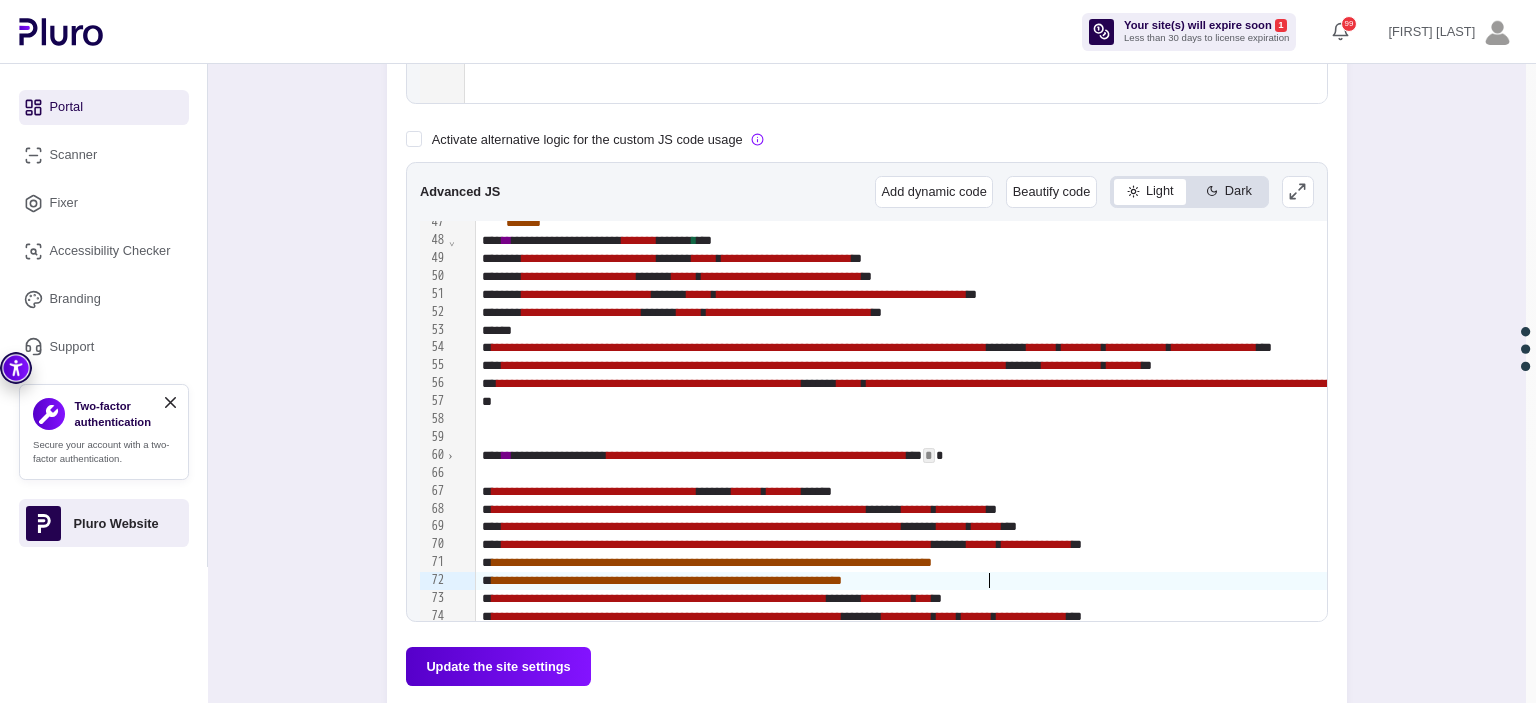 drag, startPoint x: 994, startPoint y: 576, endPoint x: 461, endPoint y: 554, distance: 533.45386 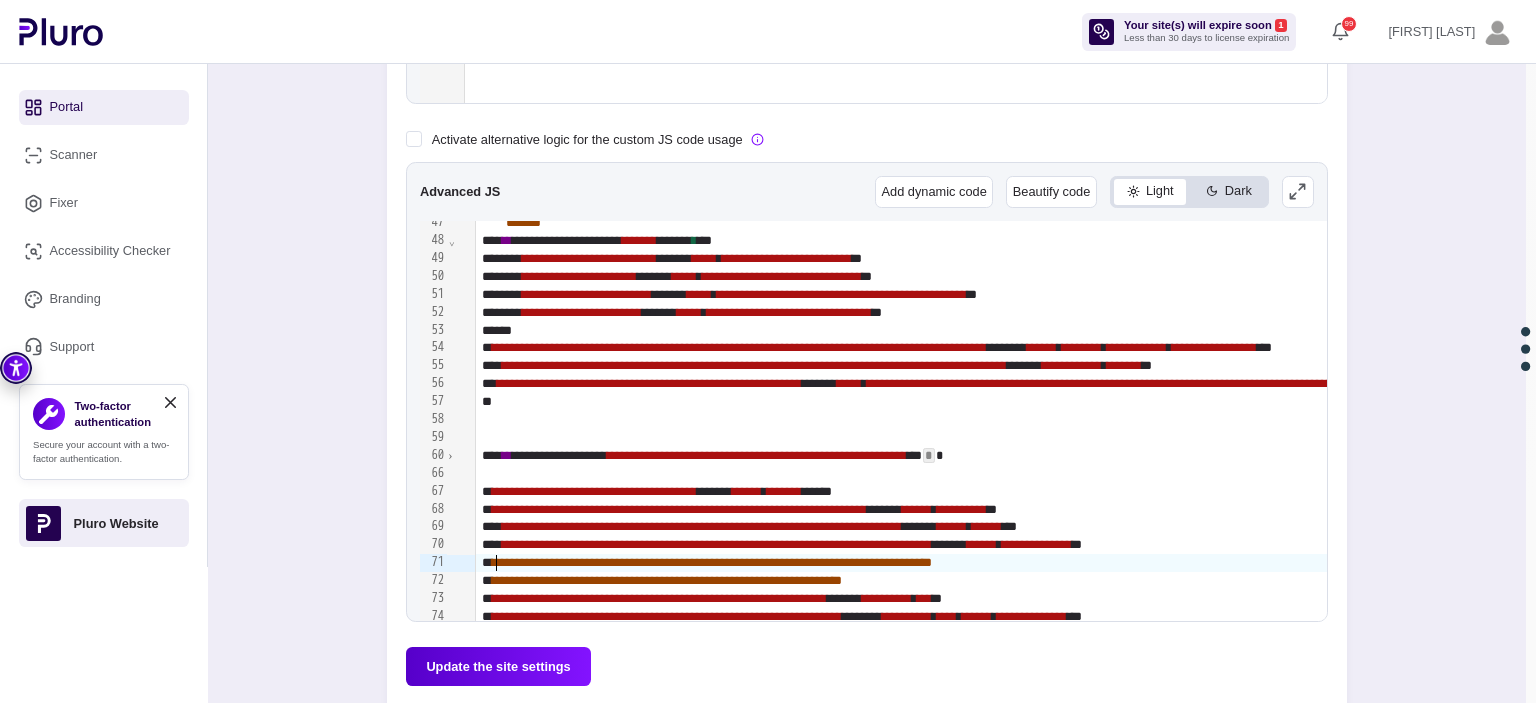 drag, startPoint x: 461, startPoint y: 554, endPoint x: 496, endPoint y: 561, distance: 35.69314 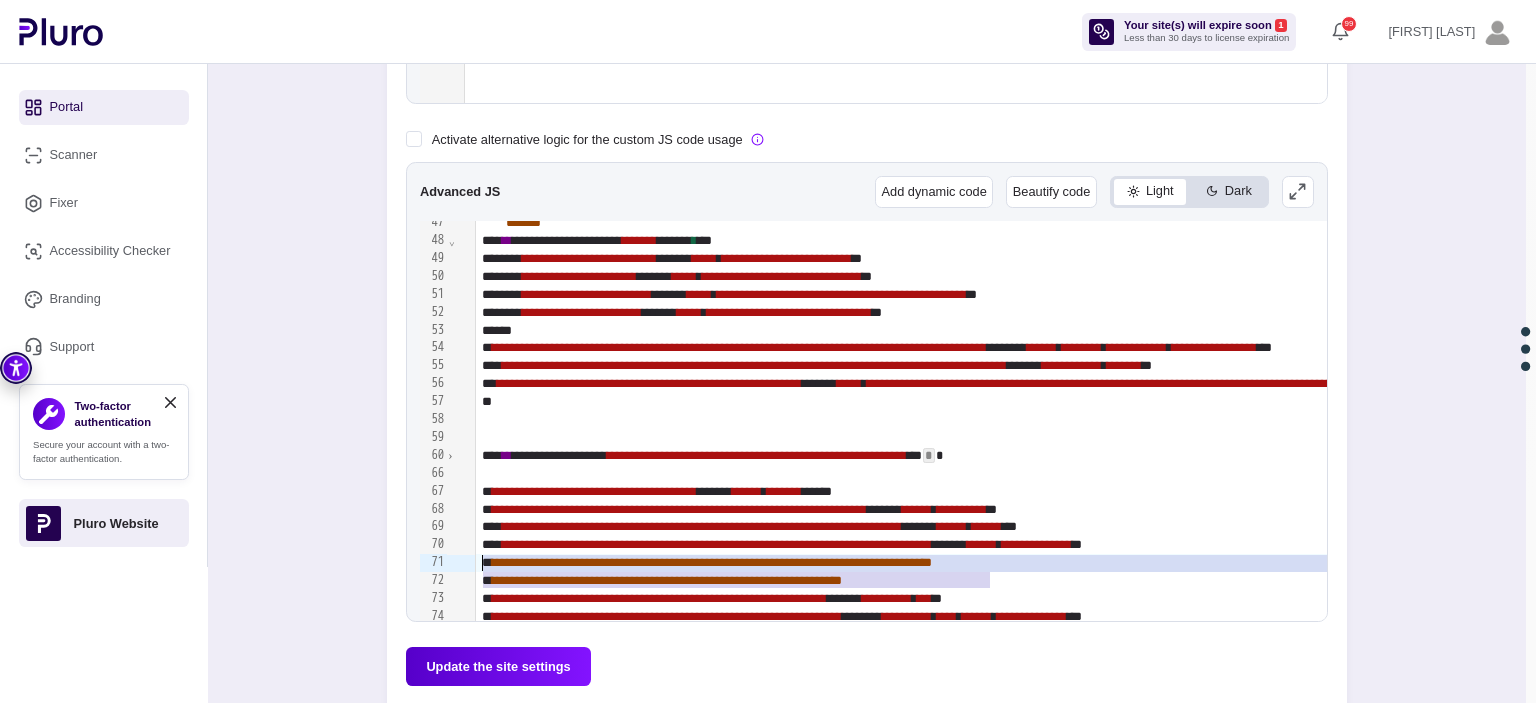 drag, startPoint x: 1009, startPoint y: 582, endPoint x: 477, endPoint y: 544, distance: 533.3554 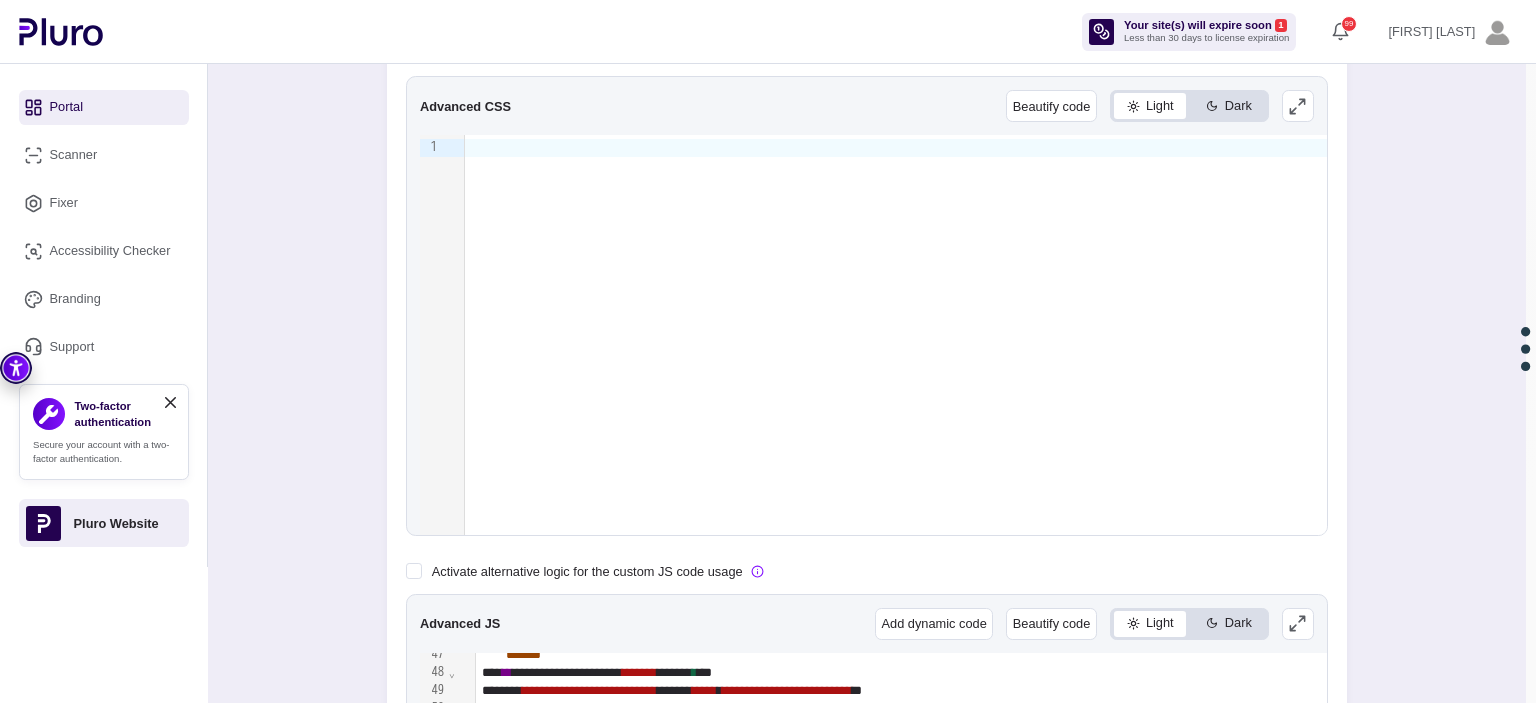 scroll, scrollTop: 245, scrollLeft: 0, axis: vertical 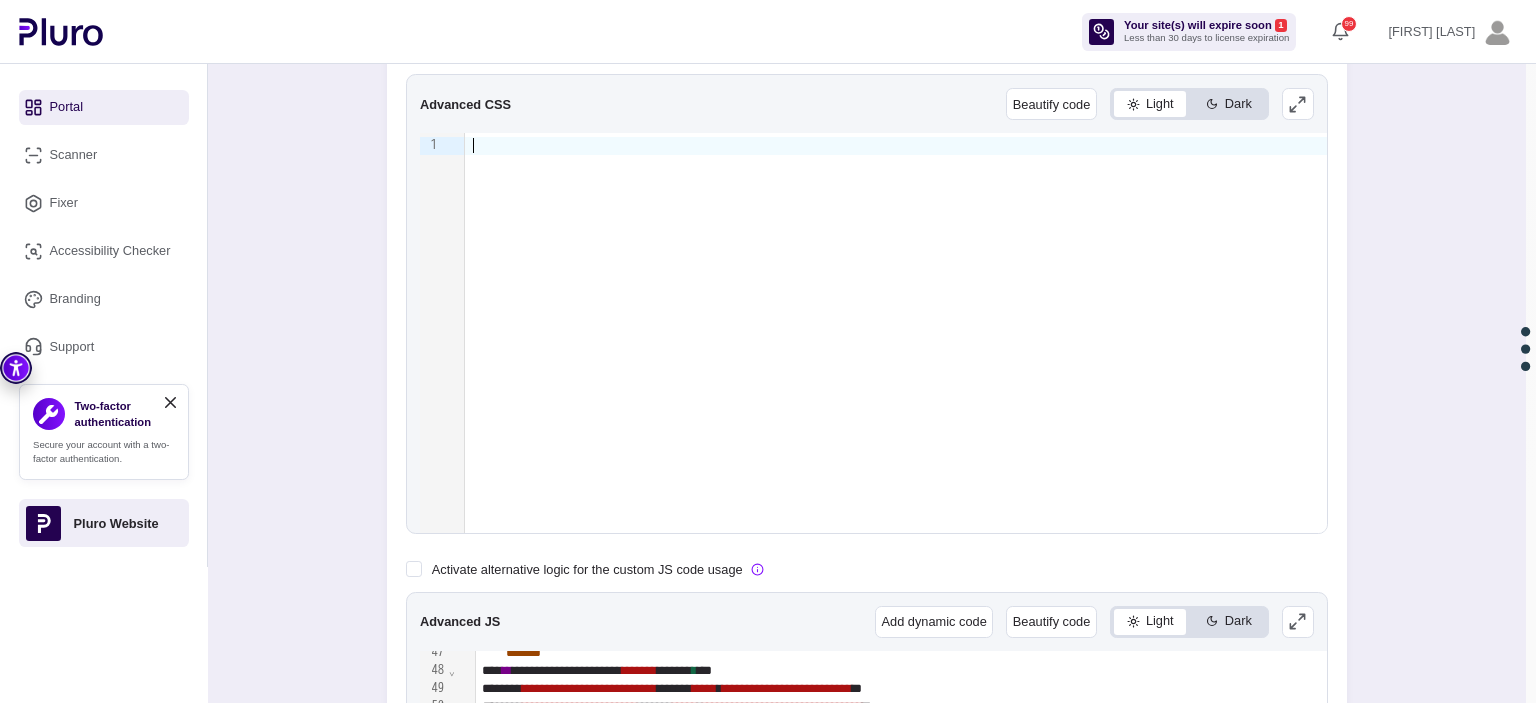 click at bounding box center [896, 333] 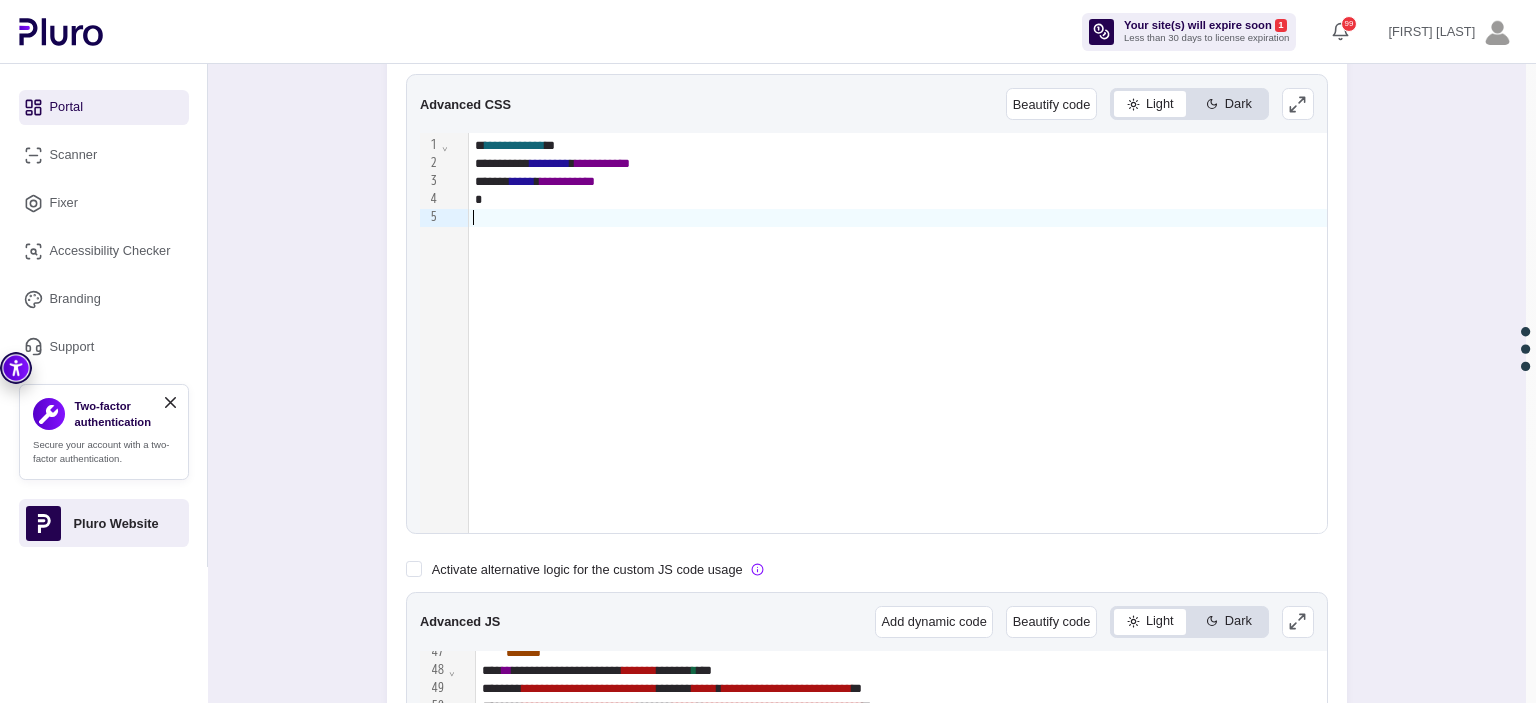 click on "**********" at bounding box center (898, 333) 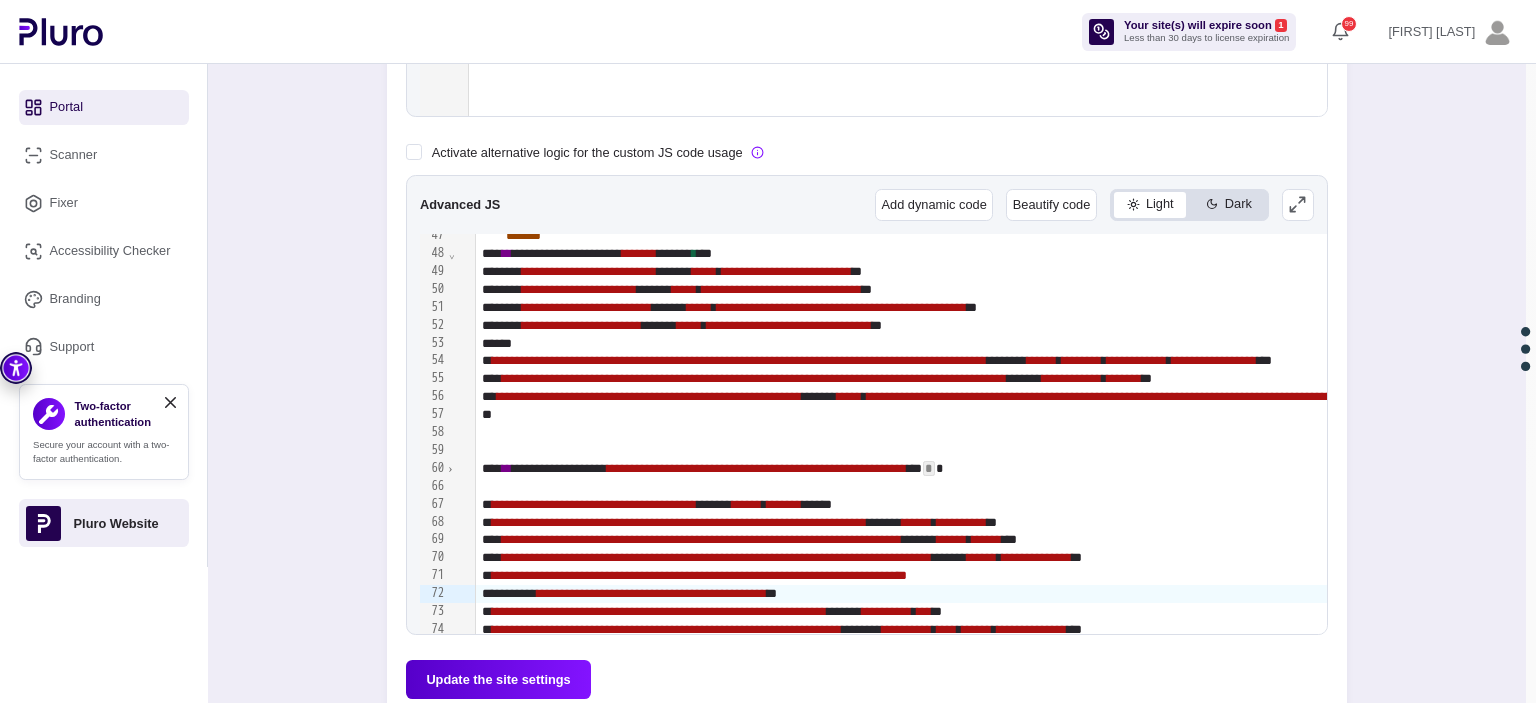 scroll, scrollTop: 683, scrollLeft: 0, axis: vertical 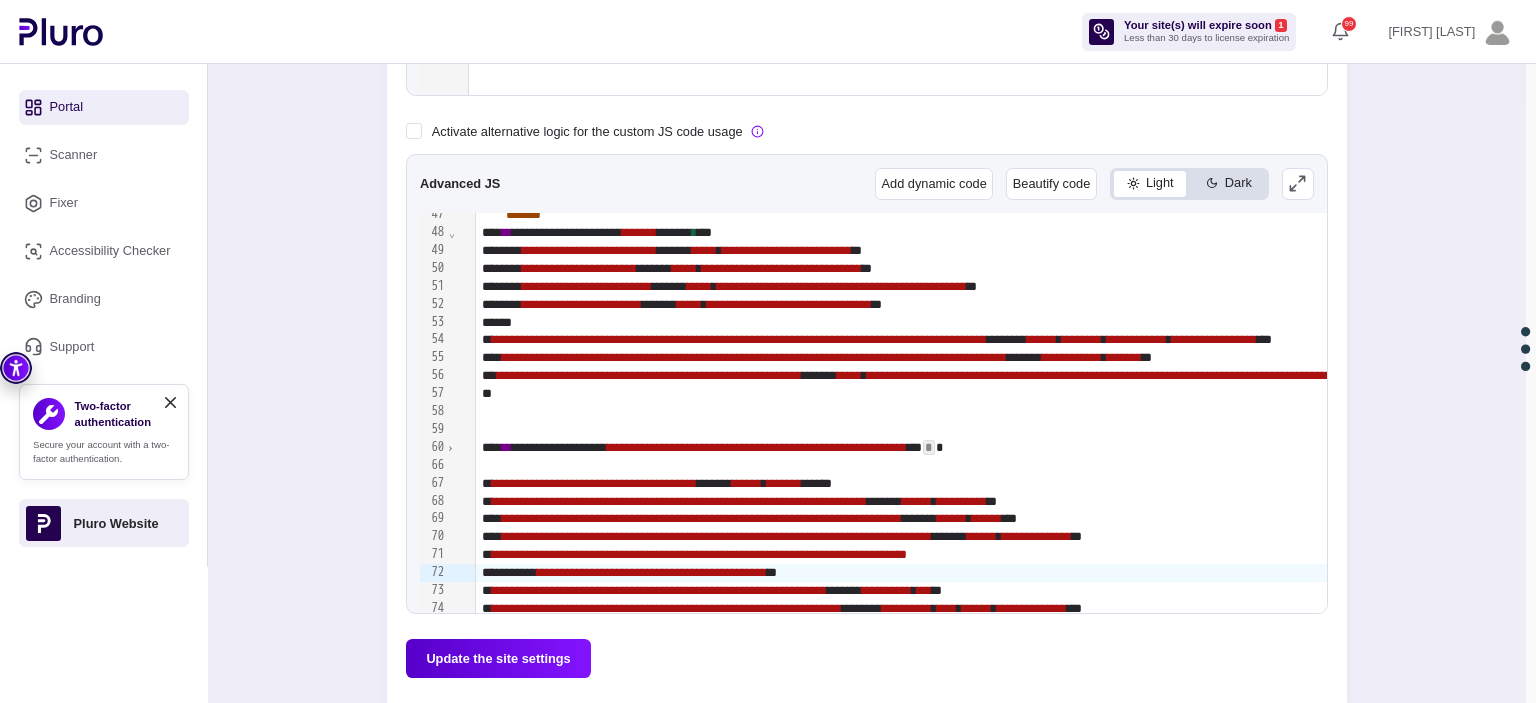 click on "Update the site settings" at bounding box center [867, 658] 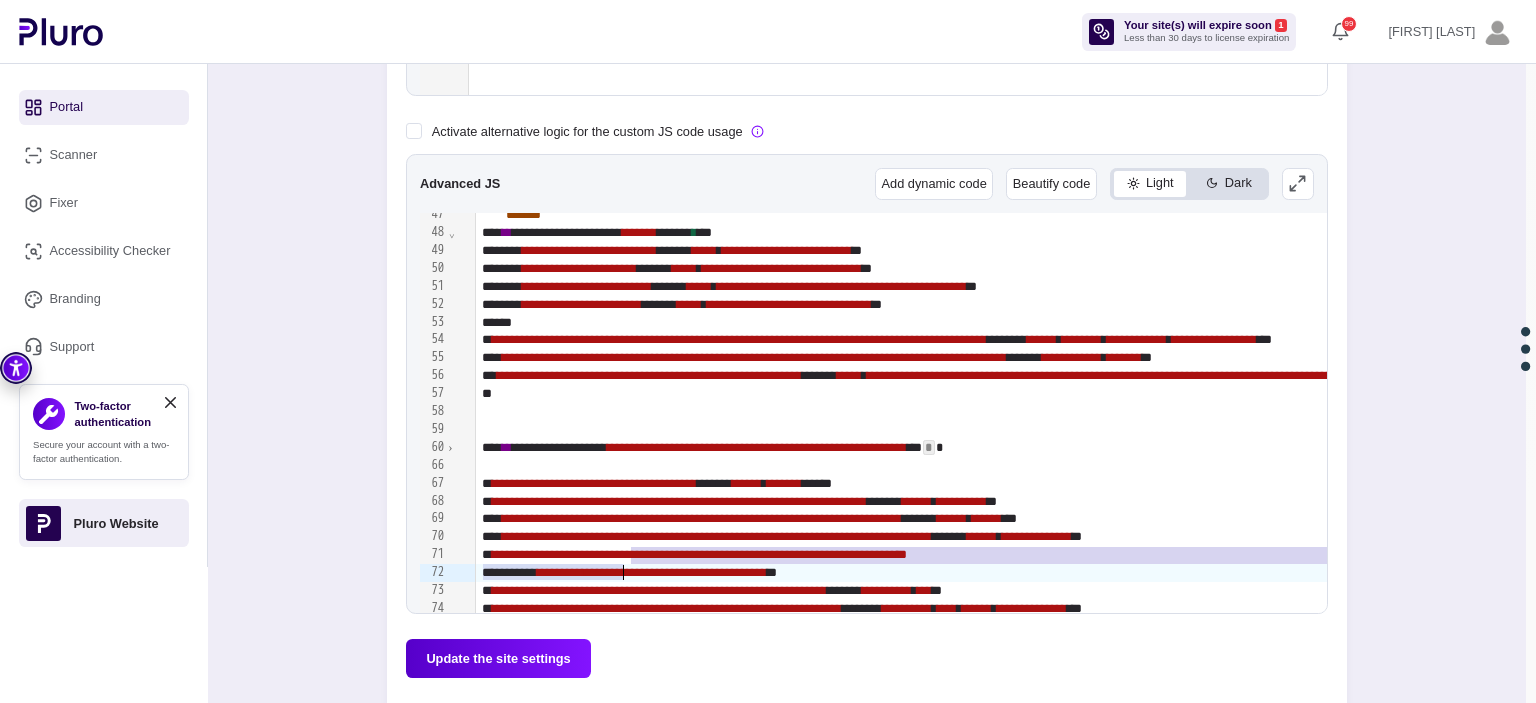 click on "**********" at bounding box center [1941, 869] 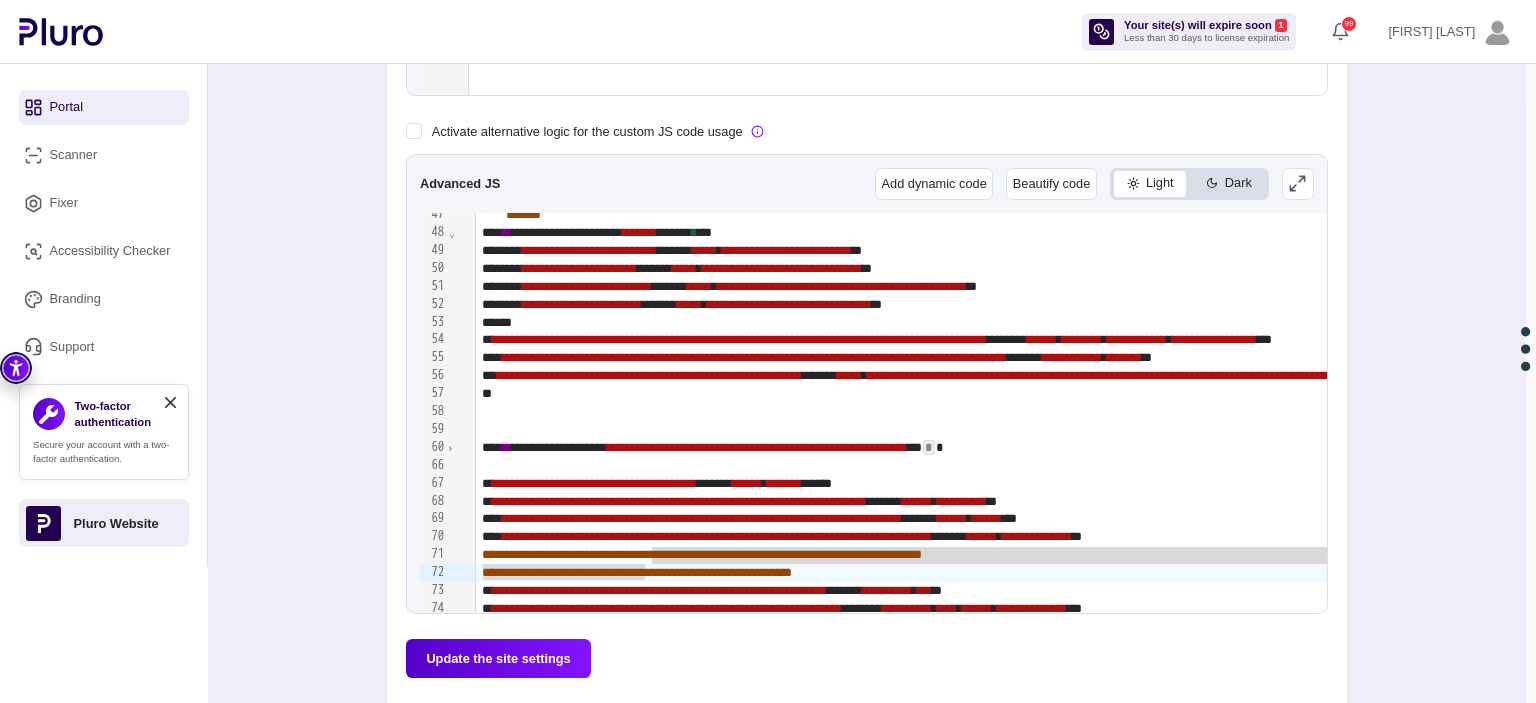 drag, startPoint x: 512, startPoint y: 643, endPoint x: 493, endPoint y: 627, distance: 24.839485 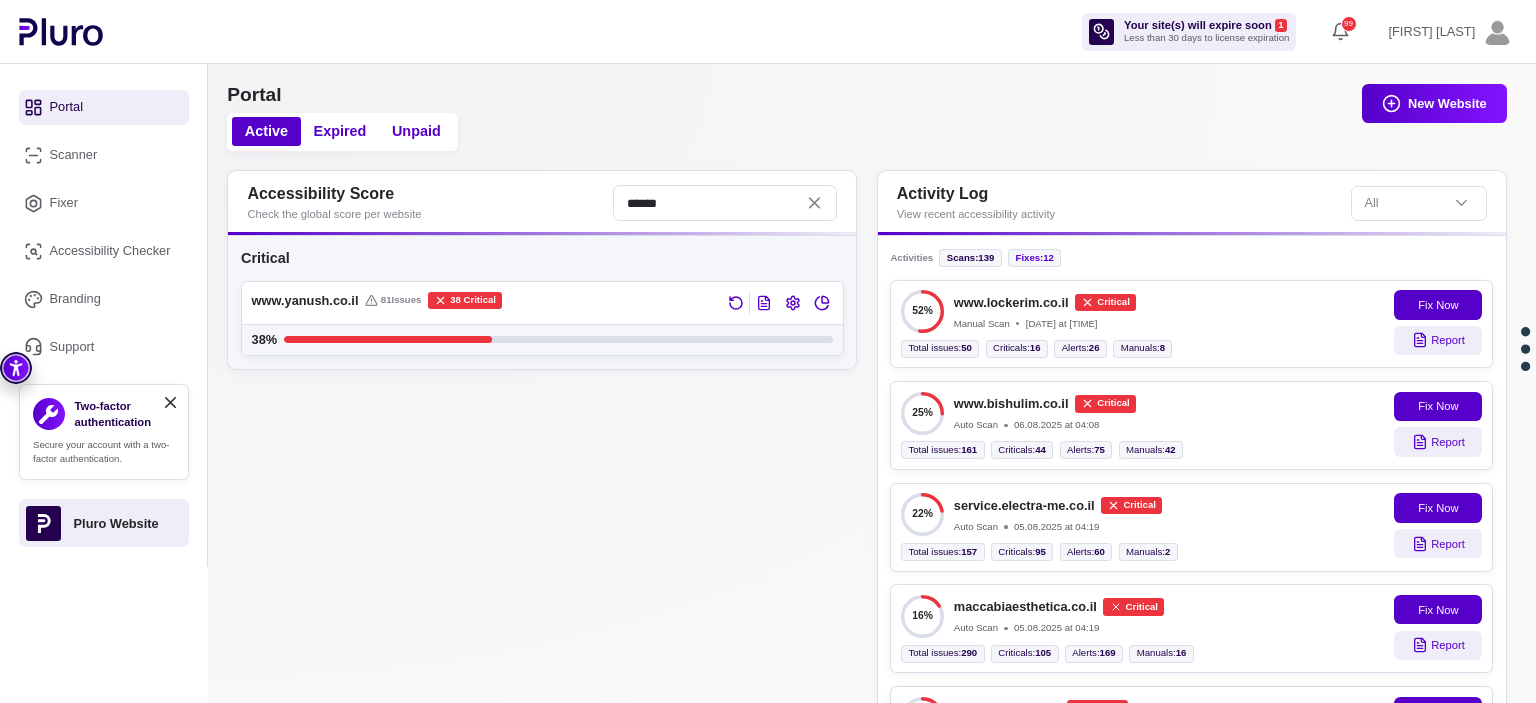 scroll, scrollTop: 0, scrollLeft: 0, axis: both 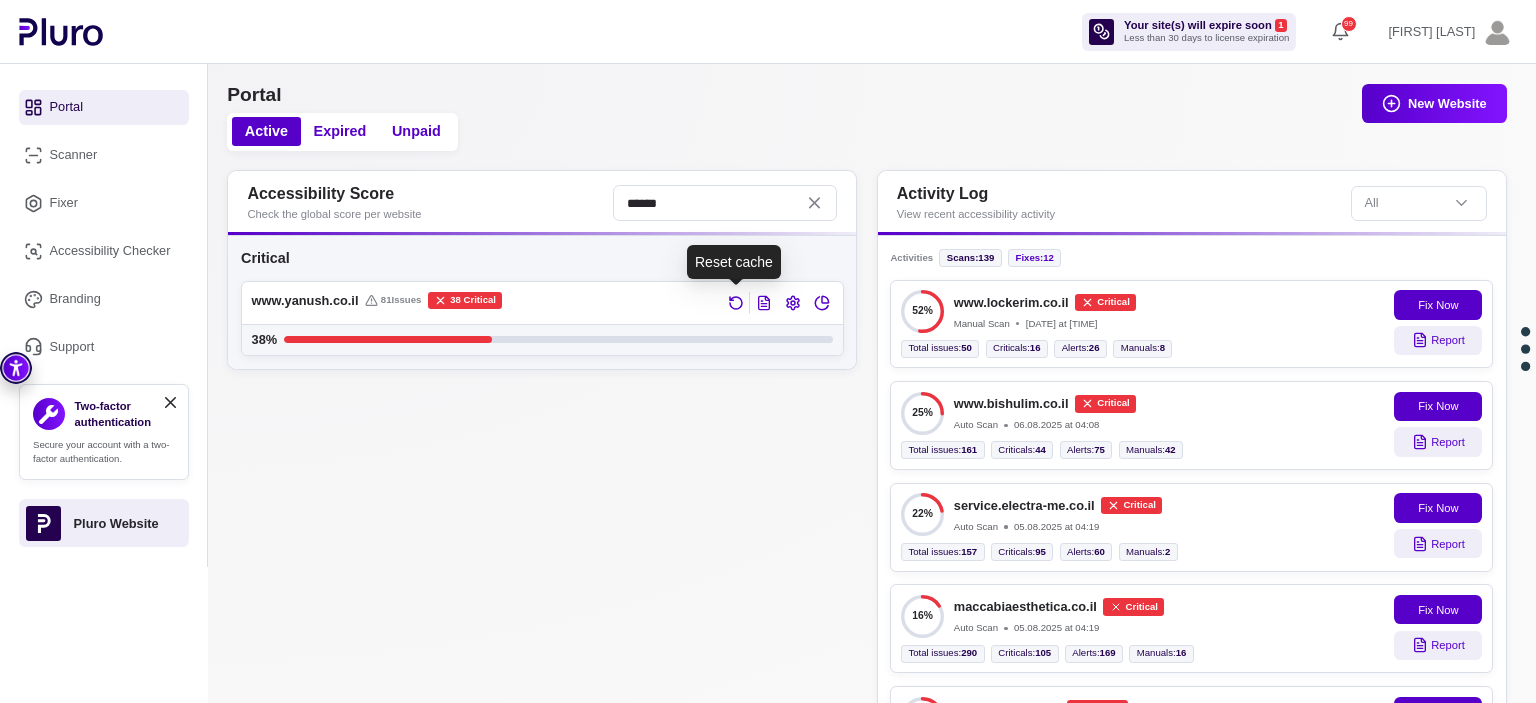 click 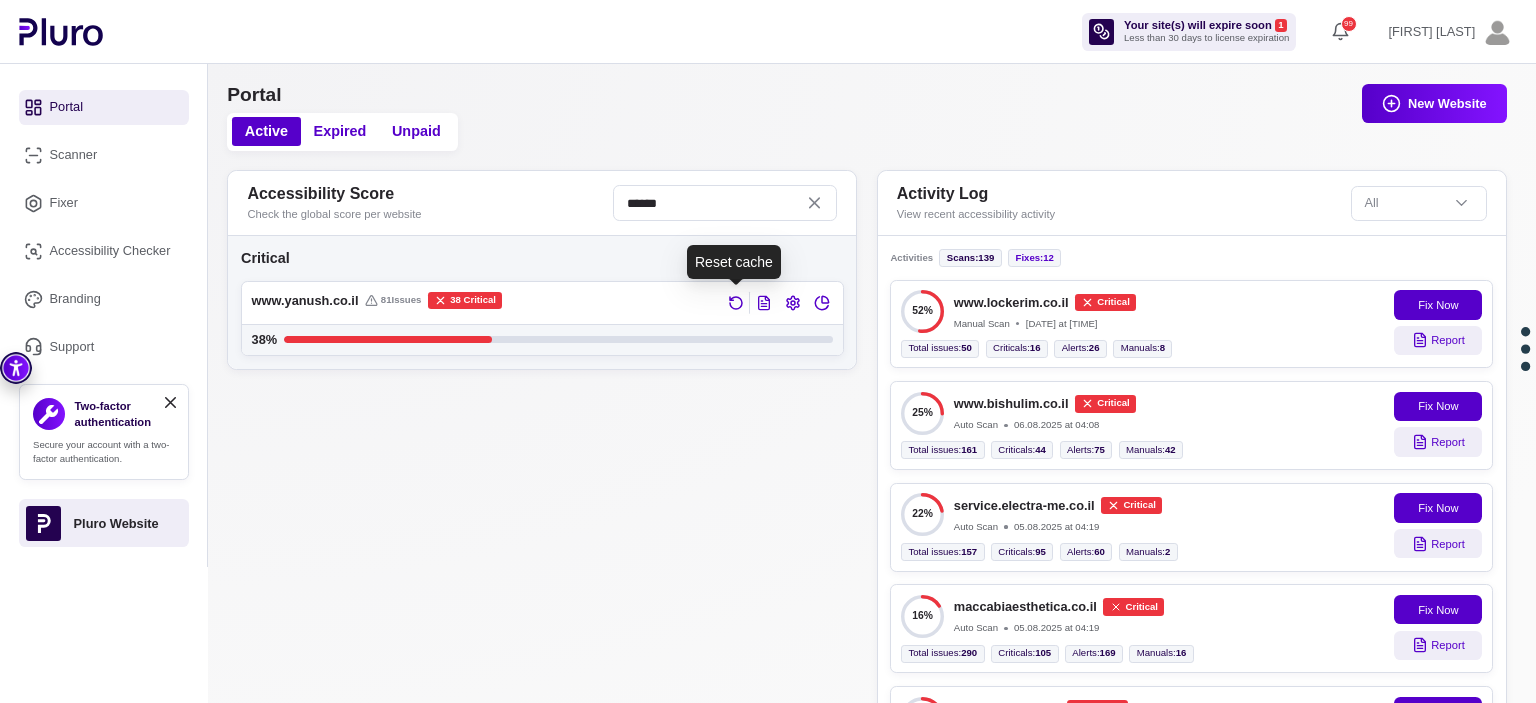 click 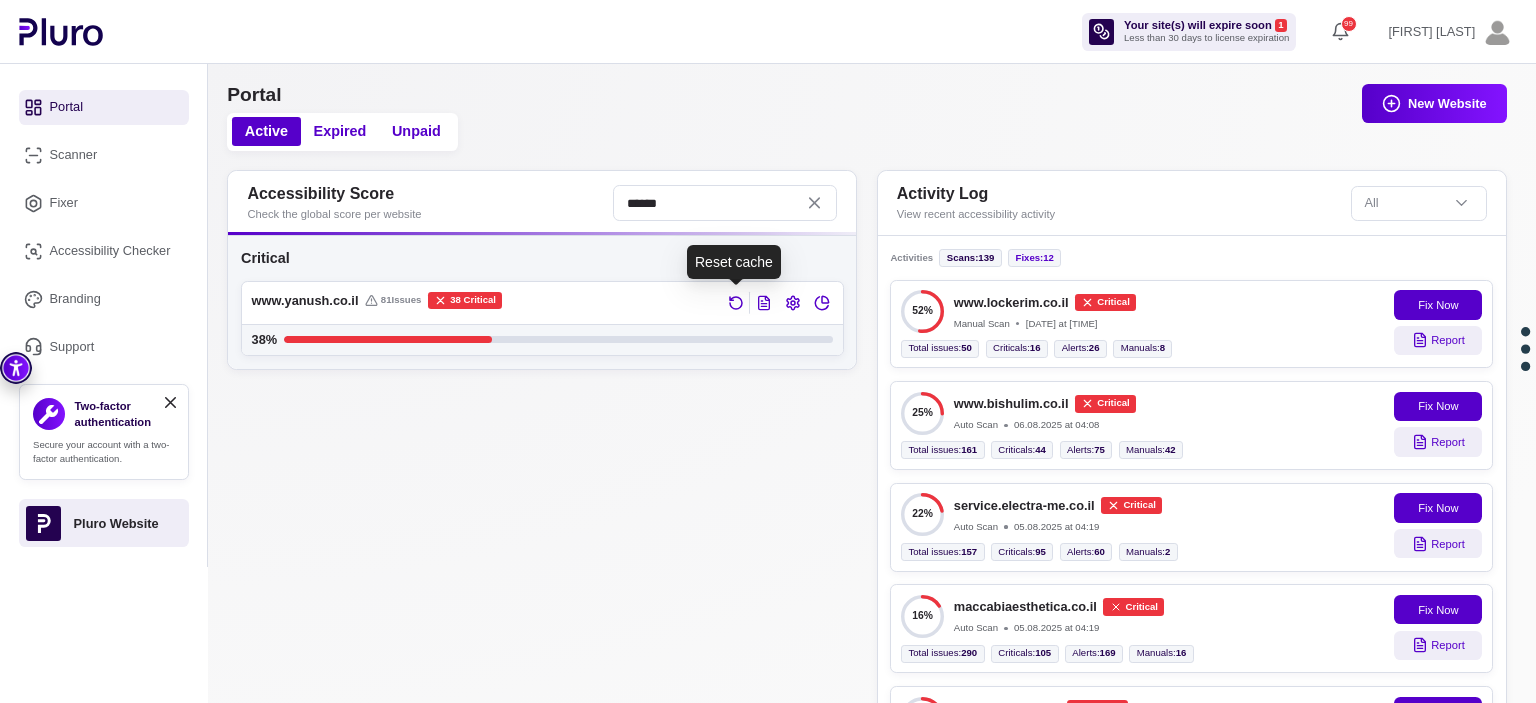 click 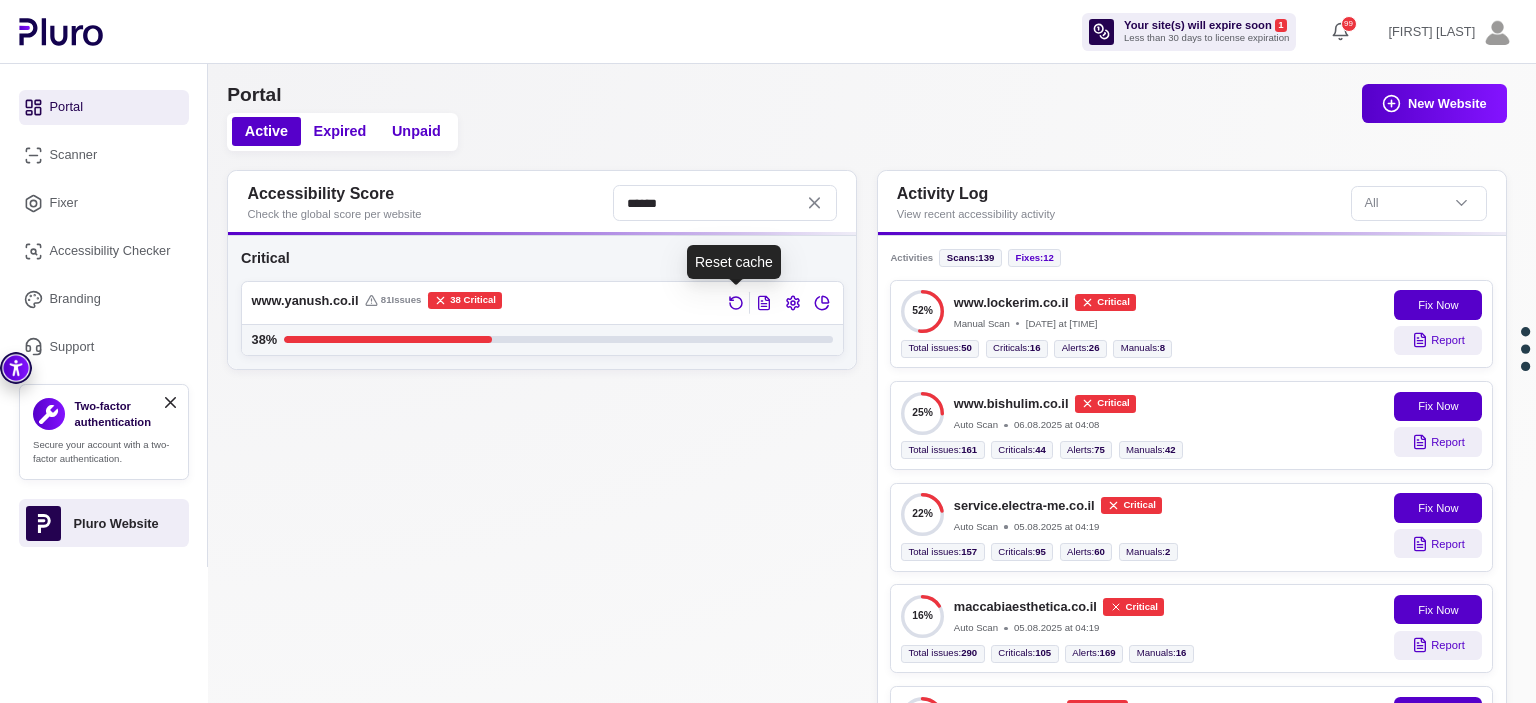 click 